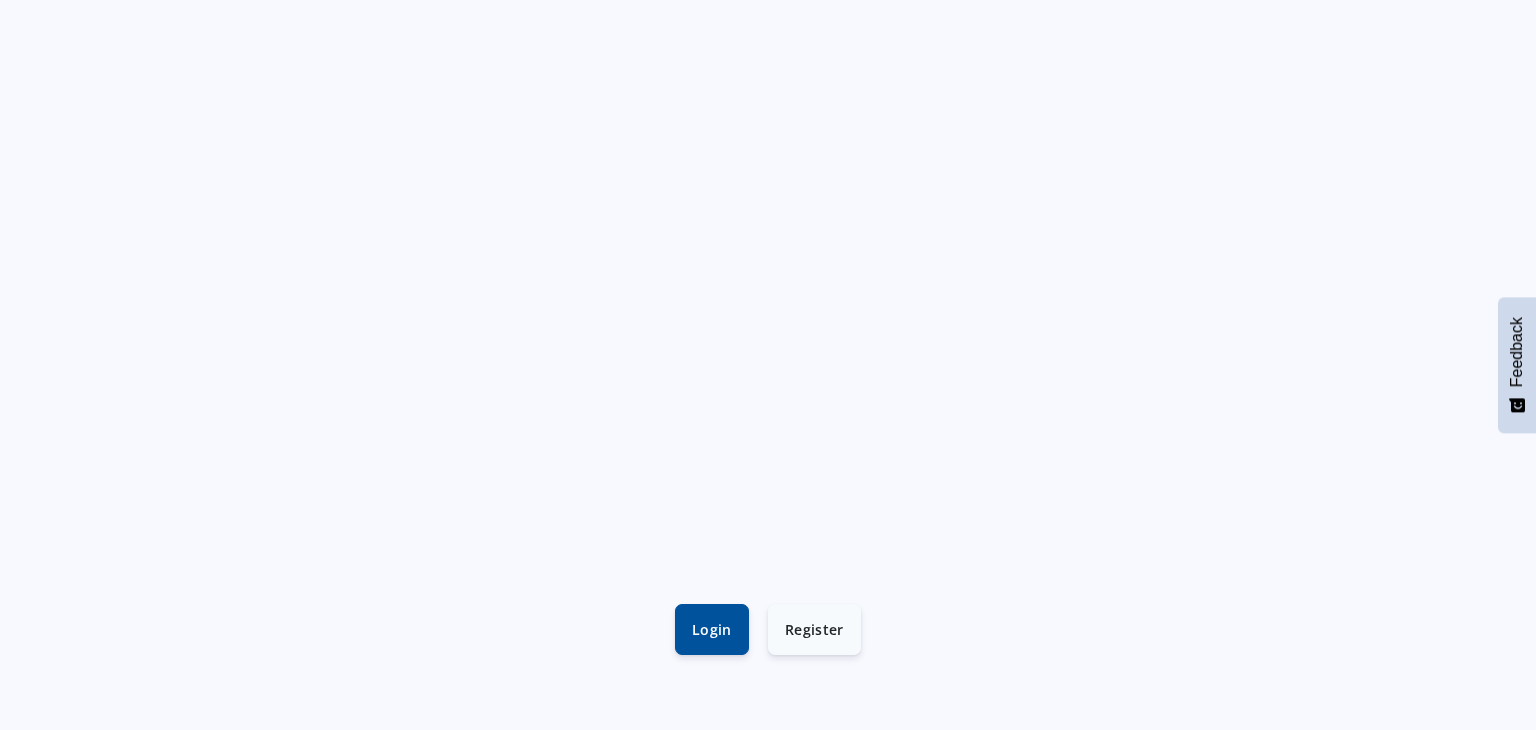 scroll, scrollTop: 258, scrollLeft: 0, axis: vertical 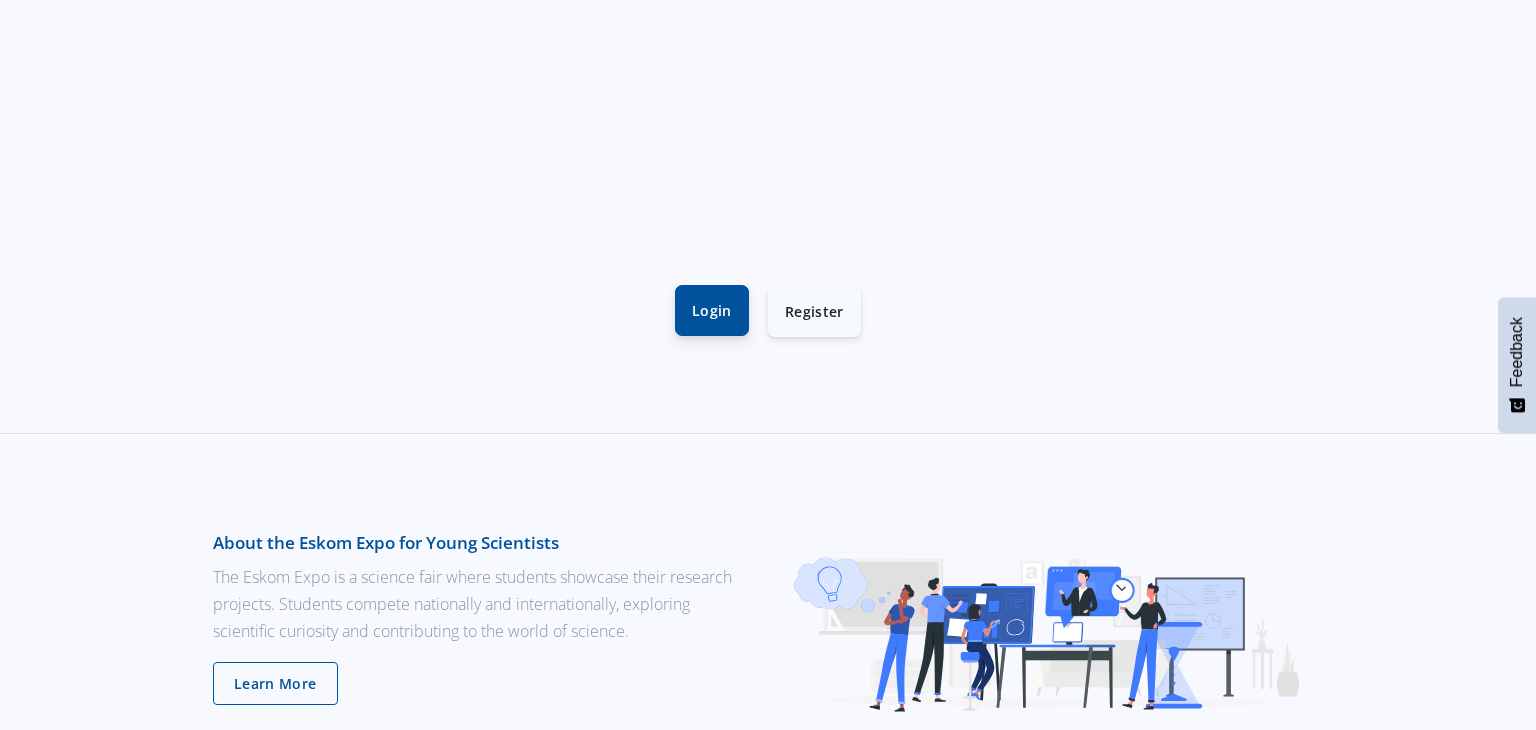 click on "Login" at bounding box center [712, 310] 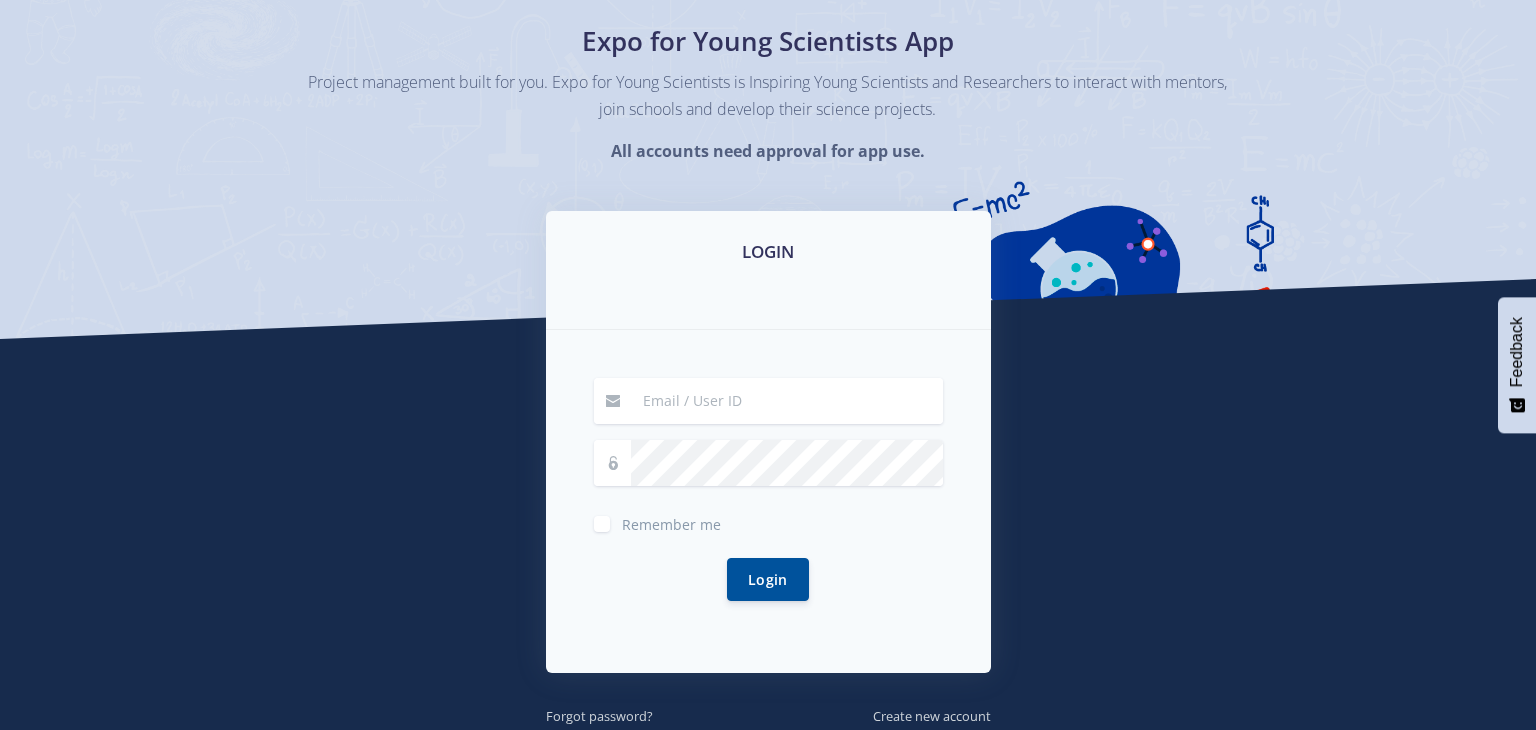 scroll, scrollTop: 144, scrollLeft: 0, axis: vertical 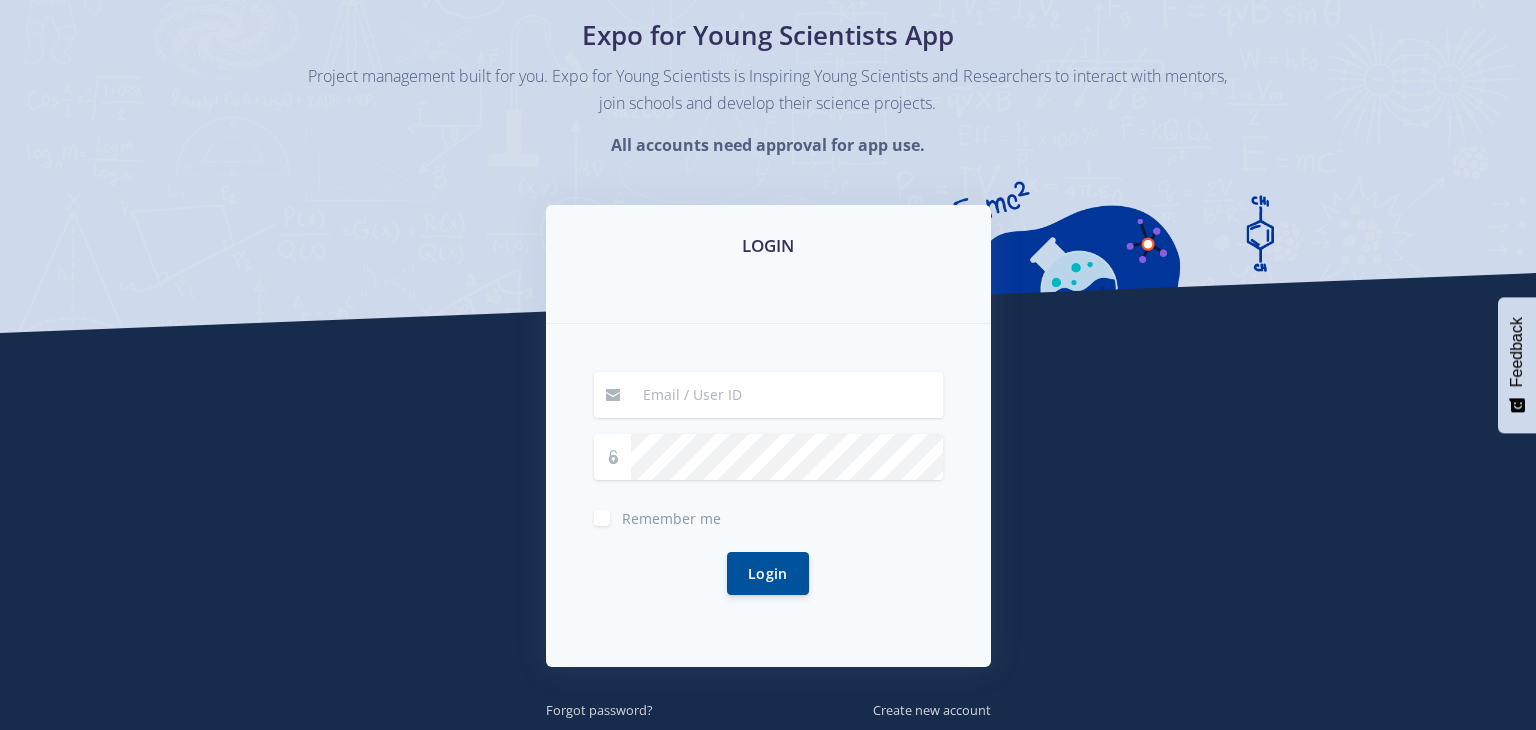 click at bounding box center [787, 395] 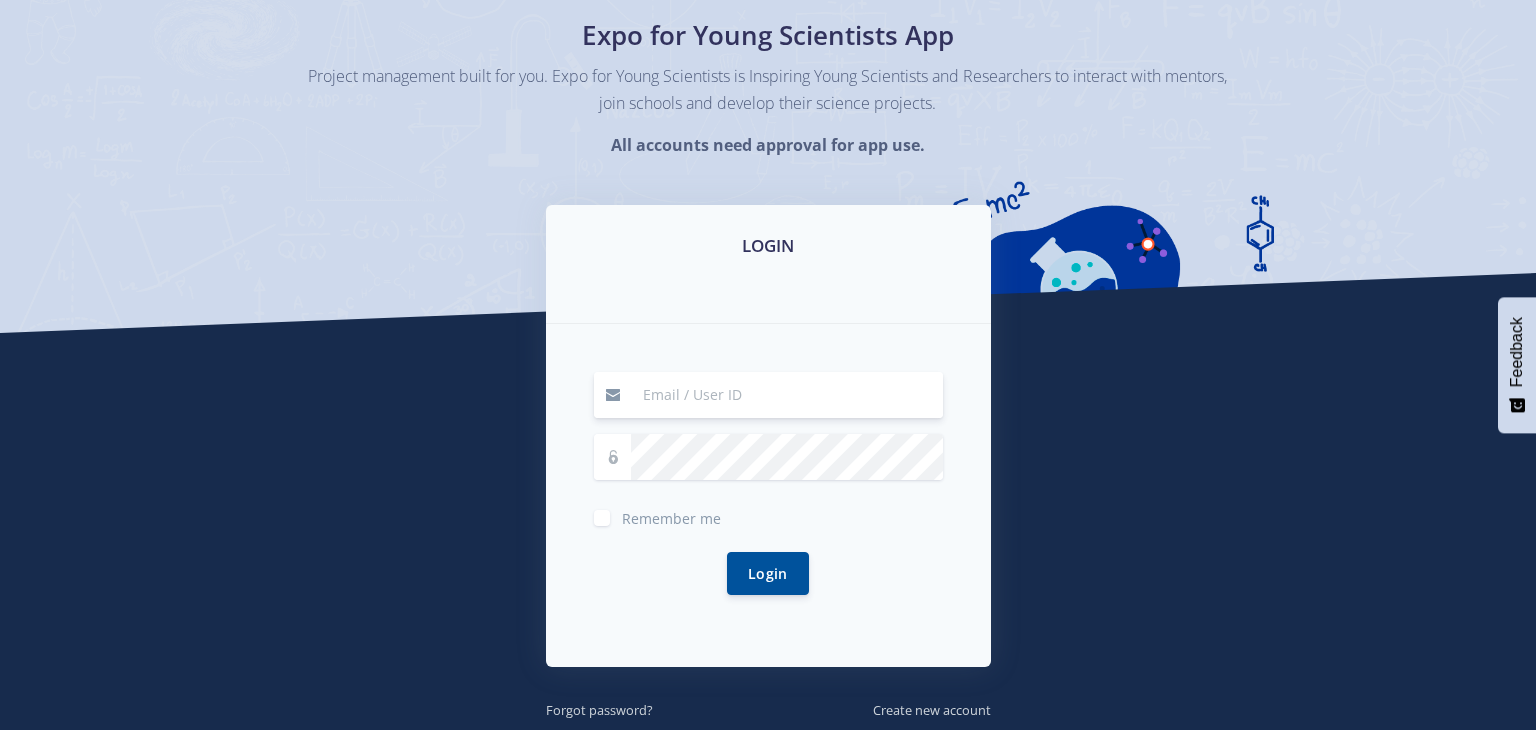 type on "dewittdewan9@gmail.com" 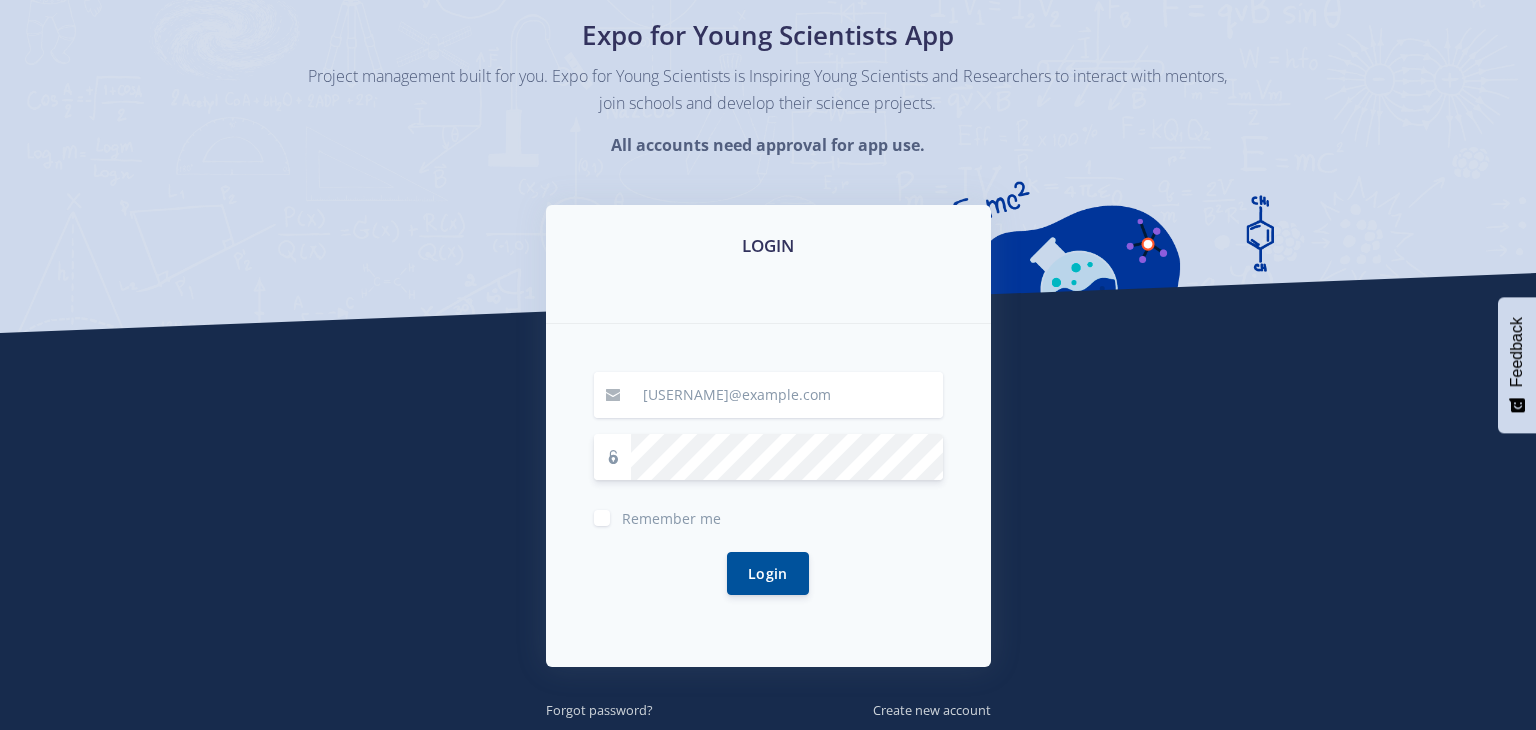 click on "Login" at bounding box center [768, 573] 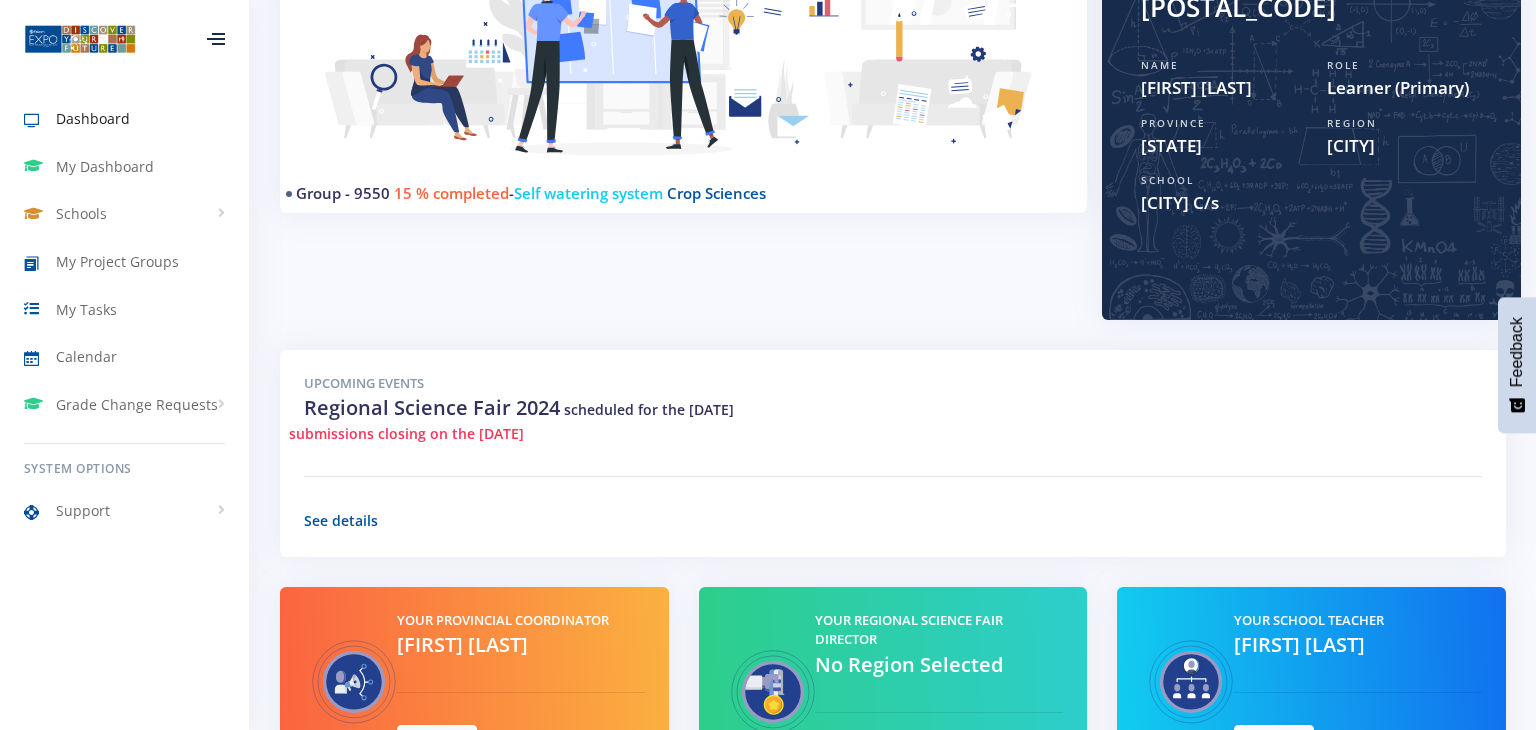 scroll, scrollTop: 503, scrollLeft: 0, axis: vertical 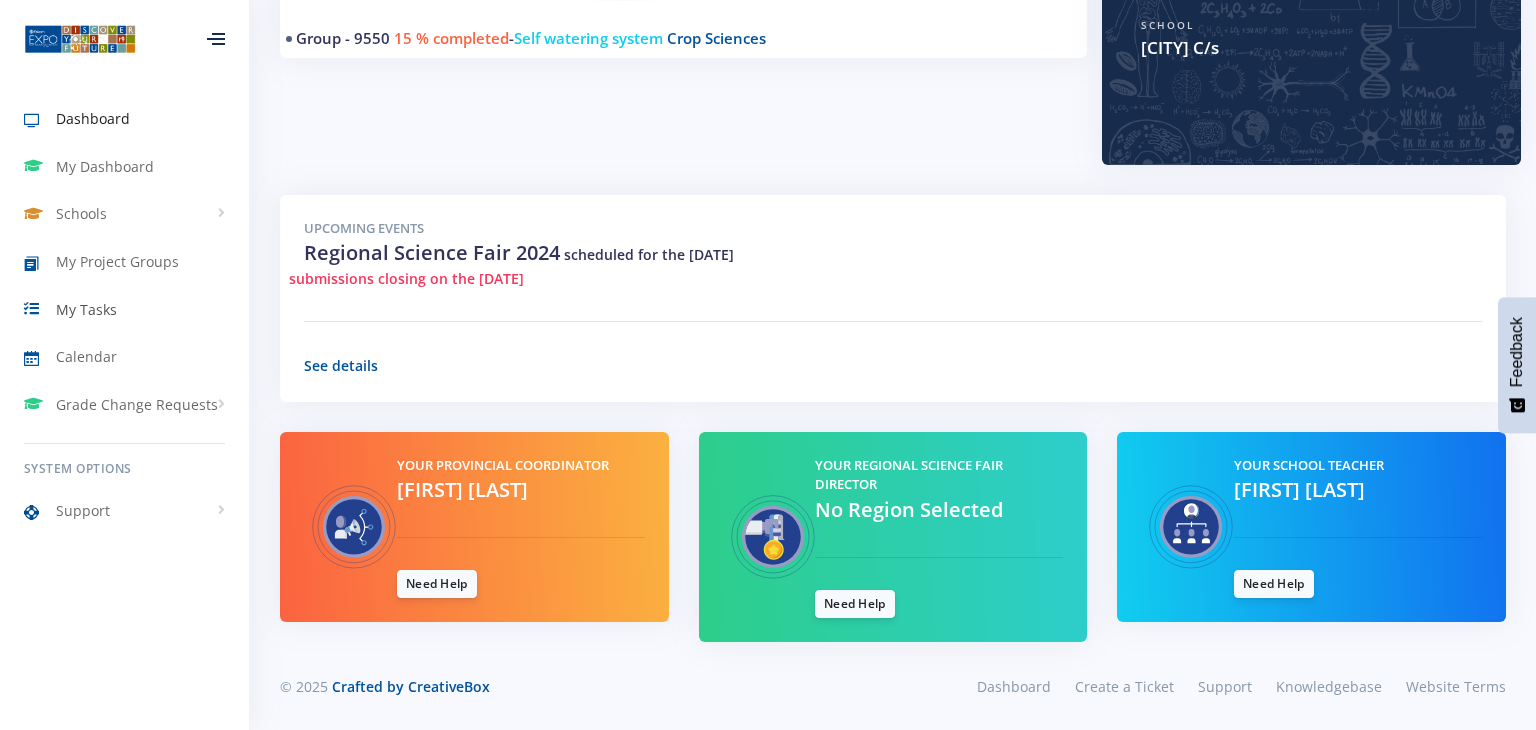 click on "My Tasks" at bounding box center (124, 309) 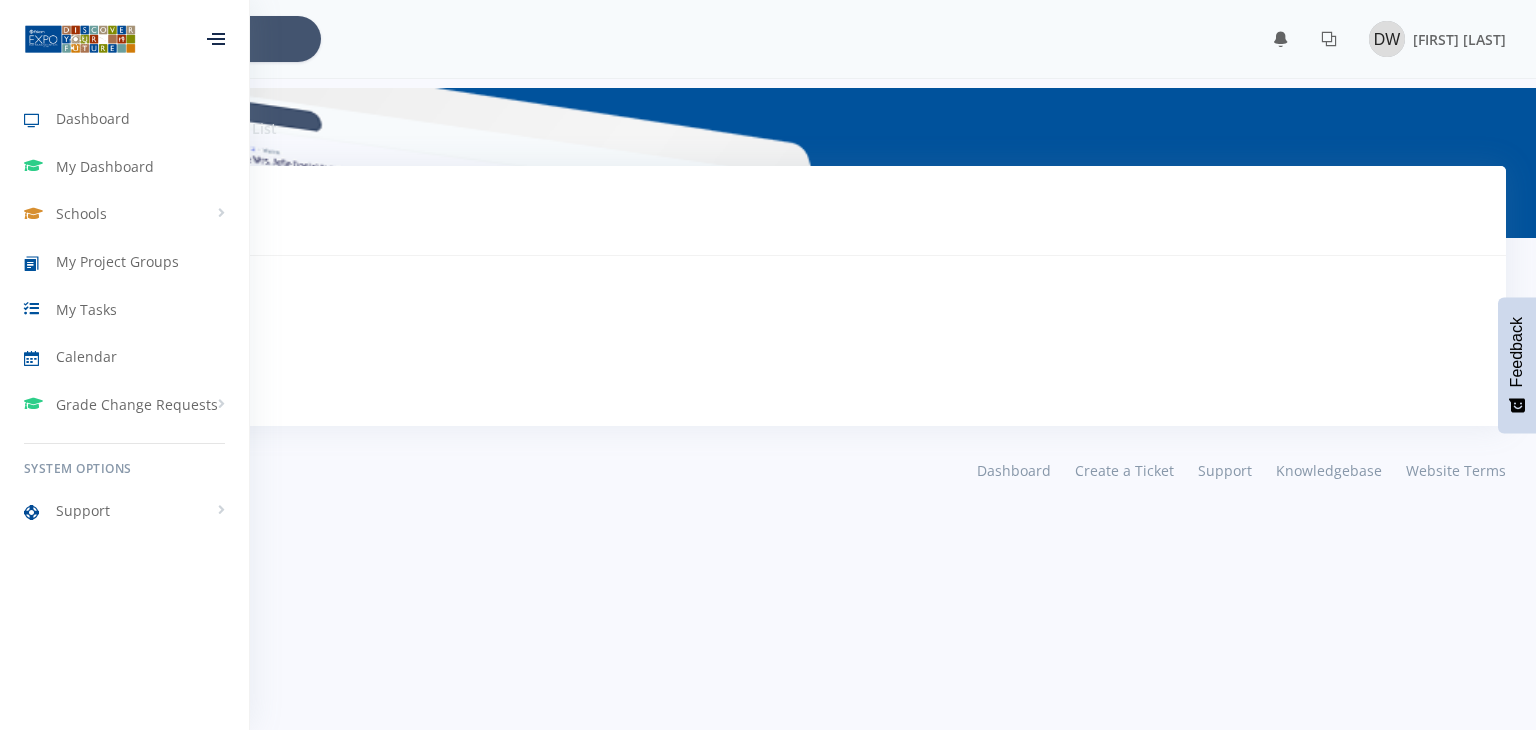 scroll, scrollTop: 0, scrollLeft: 0, axis: both 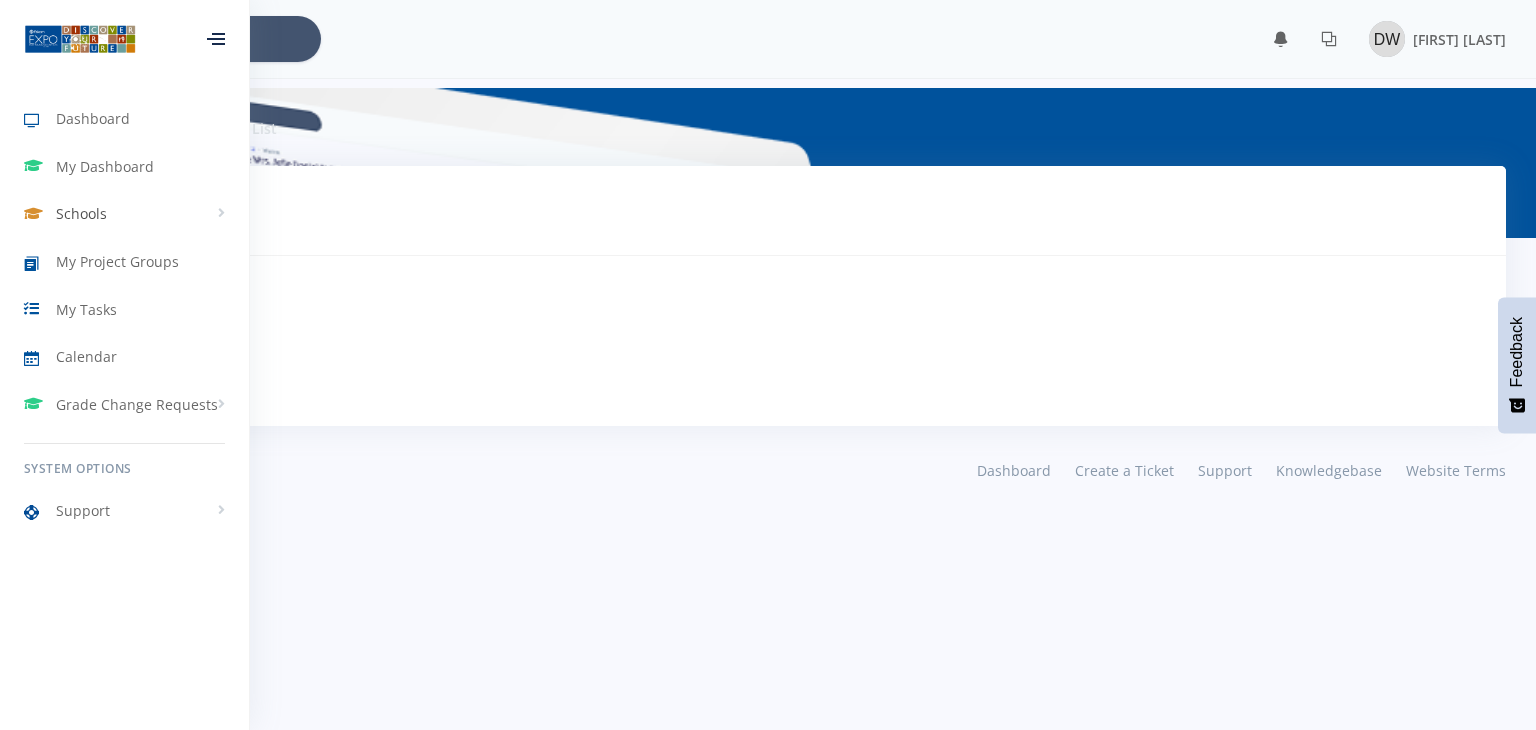 click on "Schools" at bounding box center (124, 214) 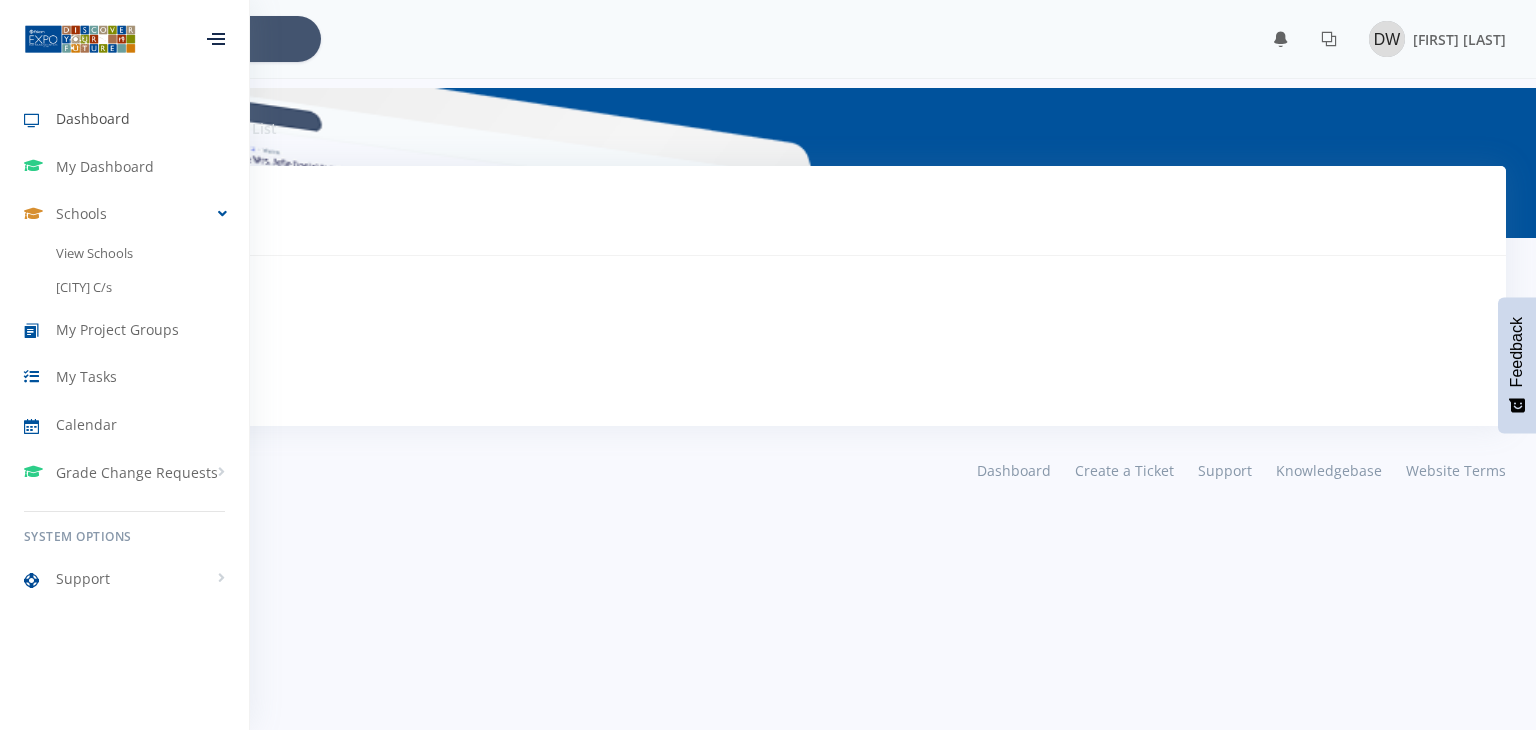 click on "Dashboard" at bounding box center (124, 119) 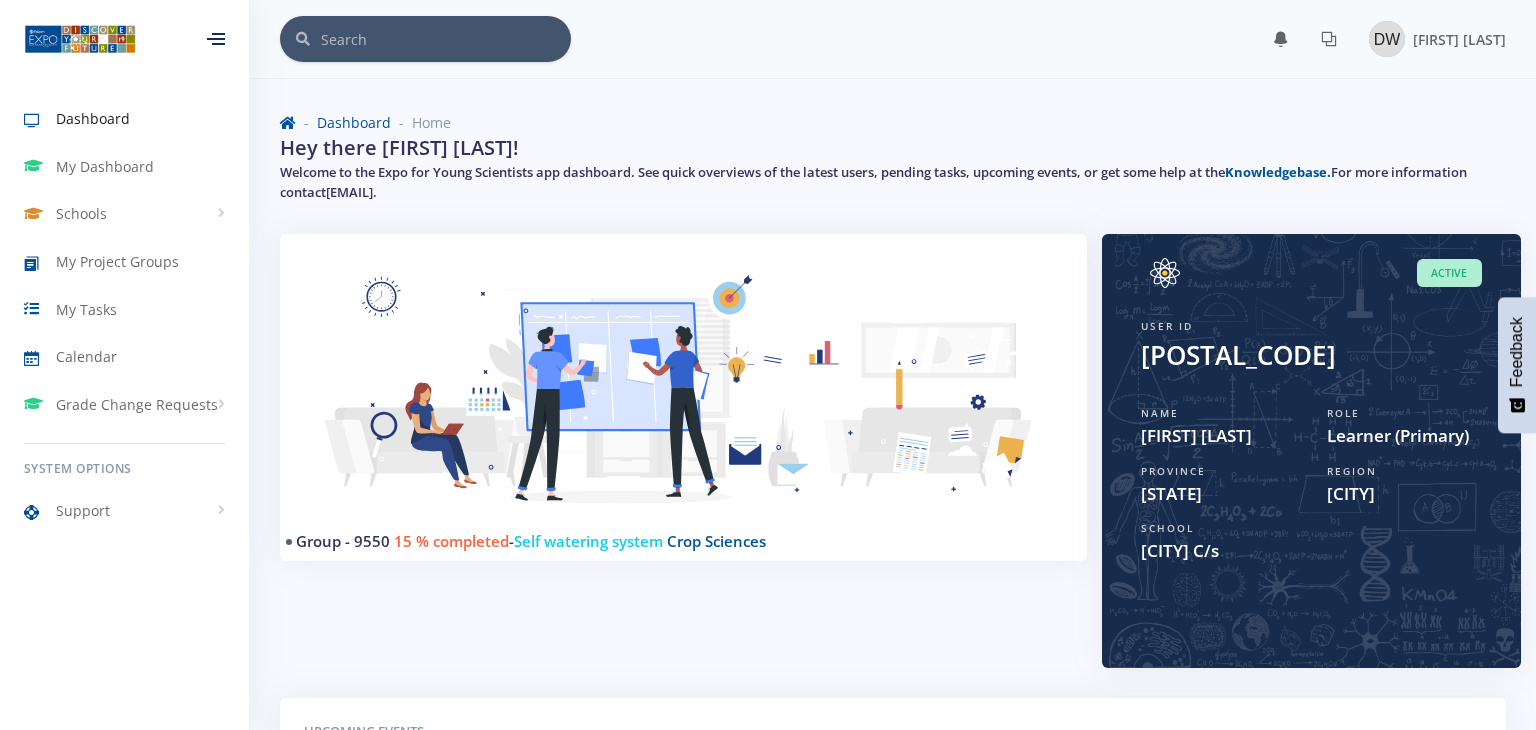 scroll, scrollTop: 0, scrollLeft: 0, axis: both 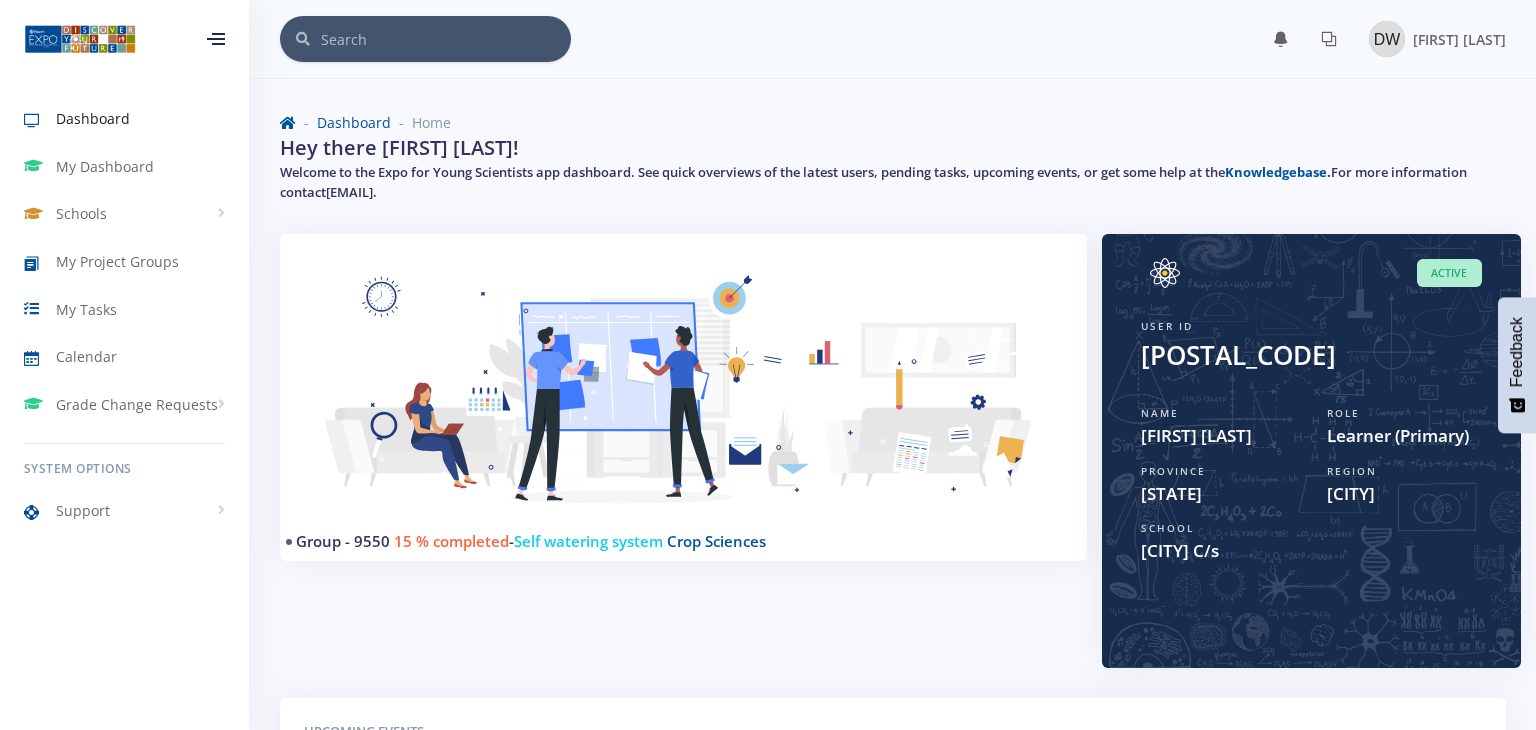 click at bounding box center [683, 401] 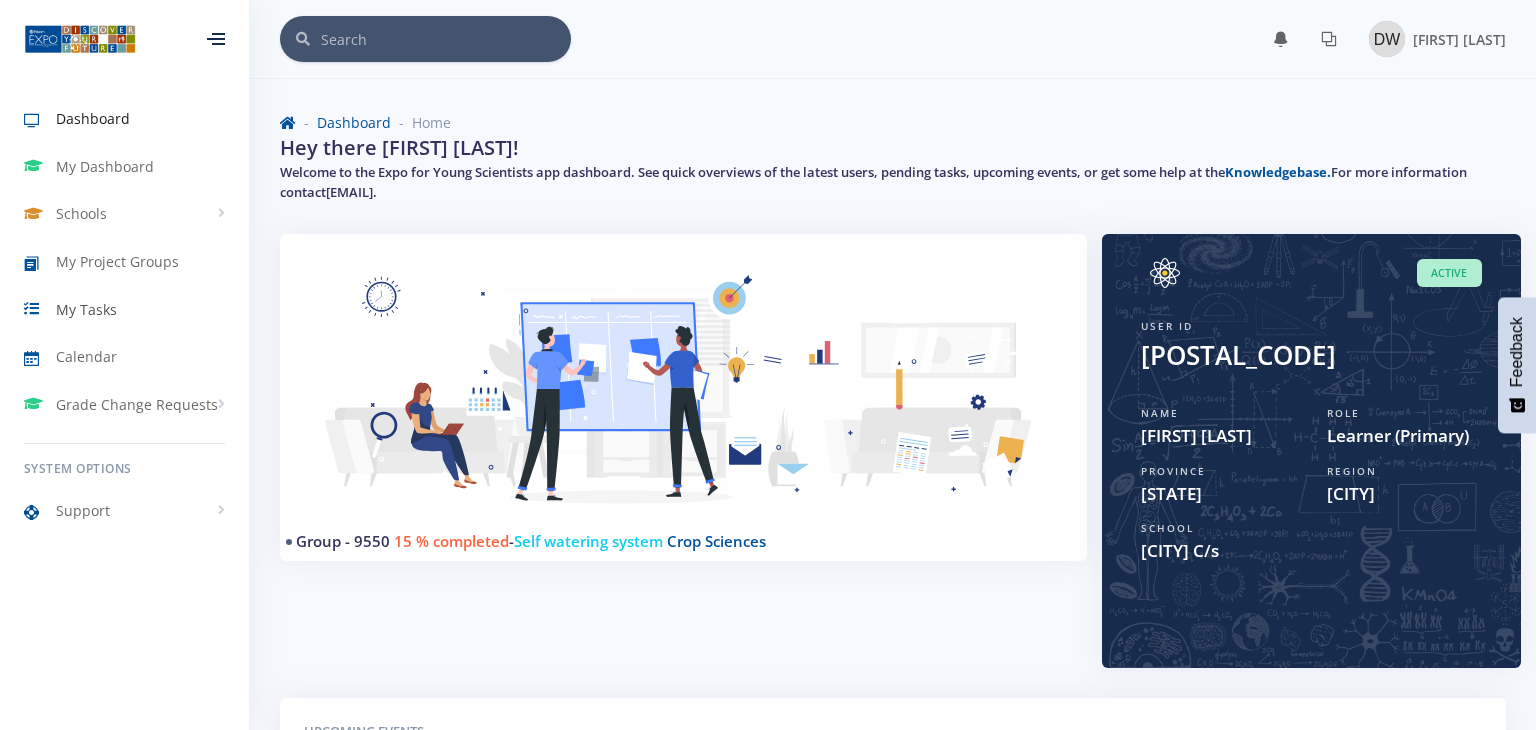 click on "My Tasks" at bounding box center [86, 309] 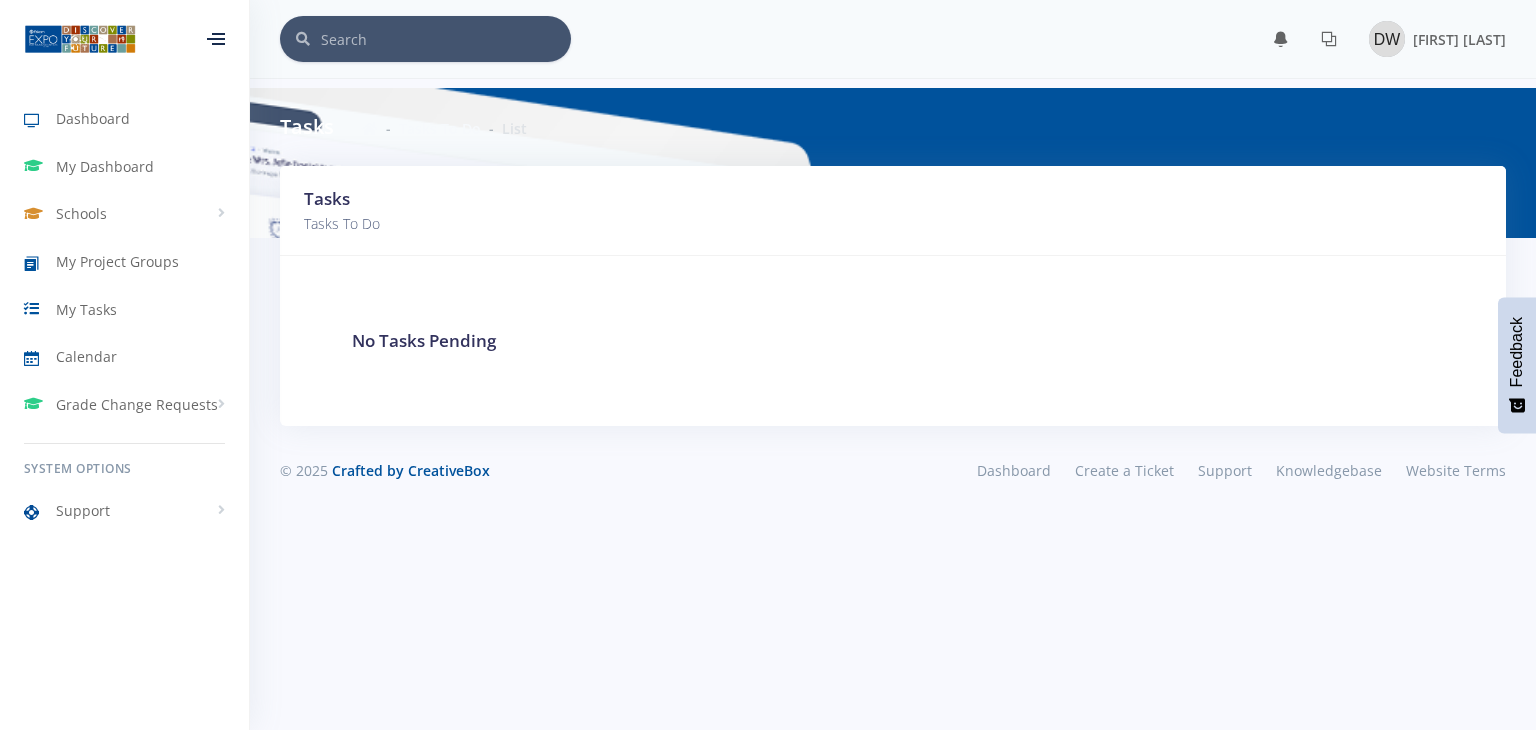 scroll, scrollTop: 0, scrollLeft: 0, axis: both 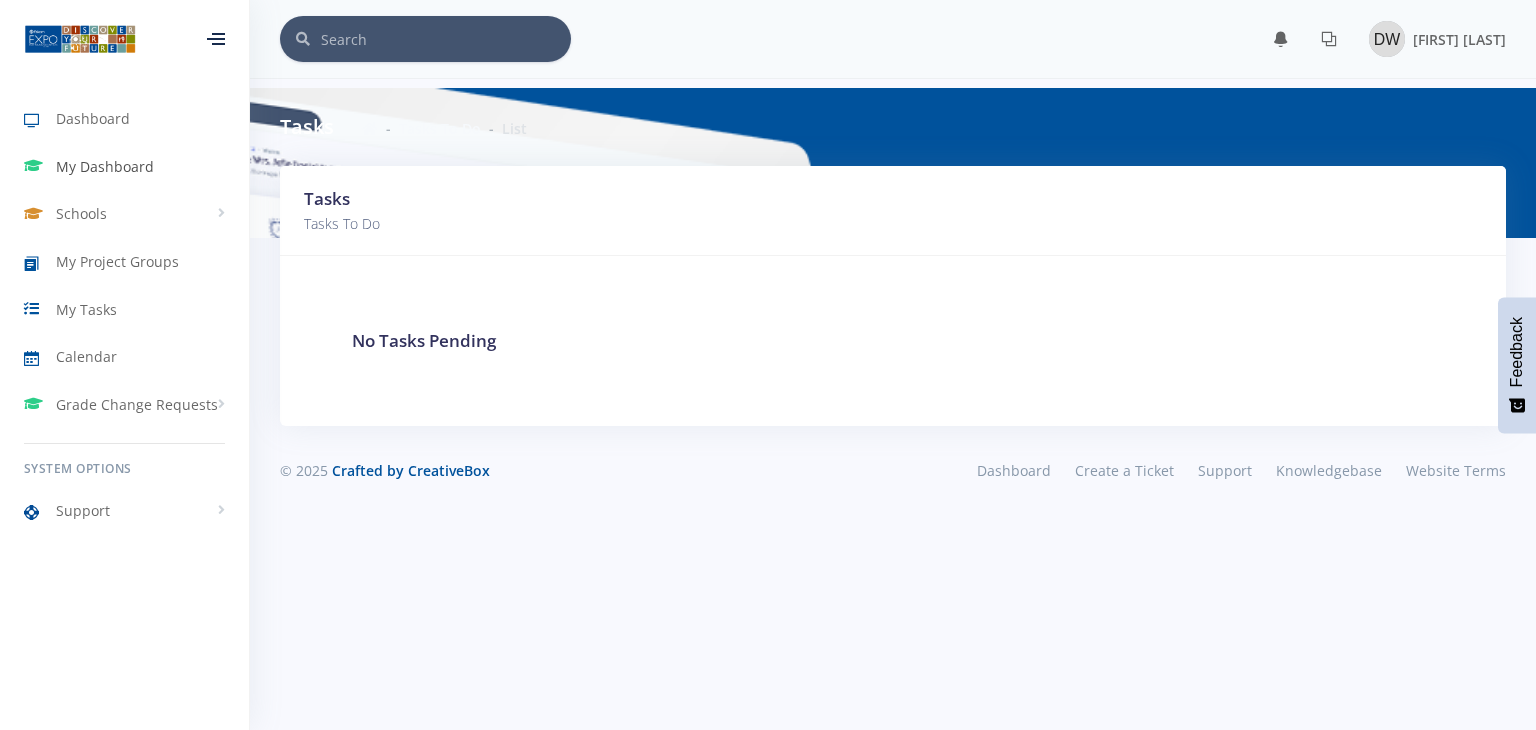 click on "My Dashboard" at bounding box center (105, 166) 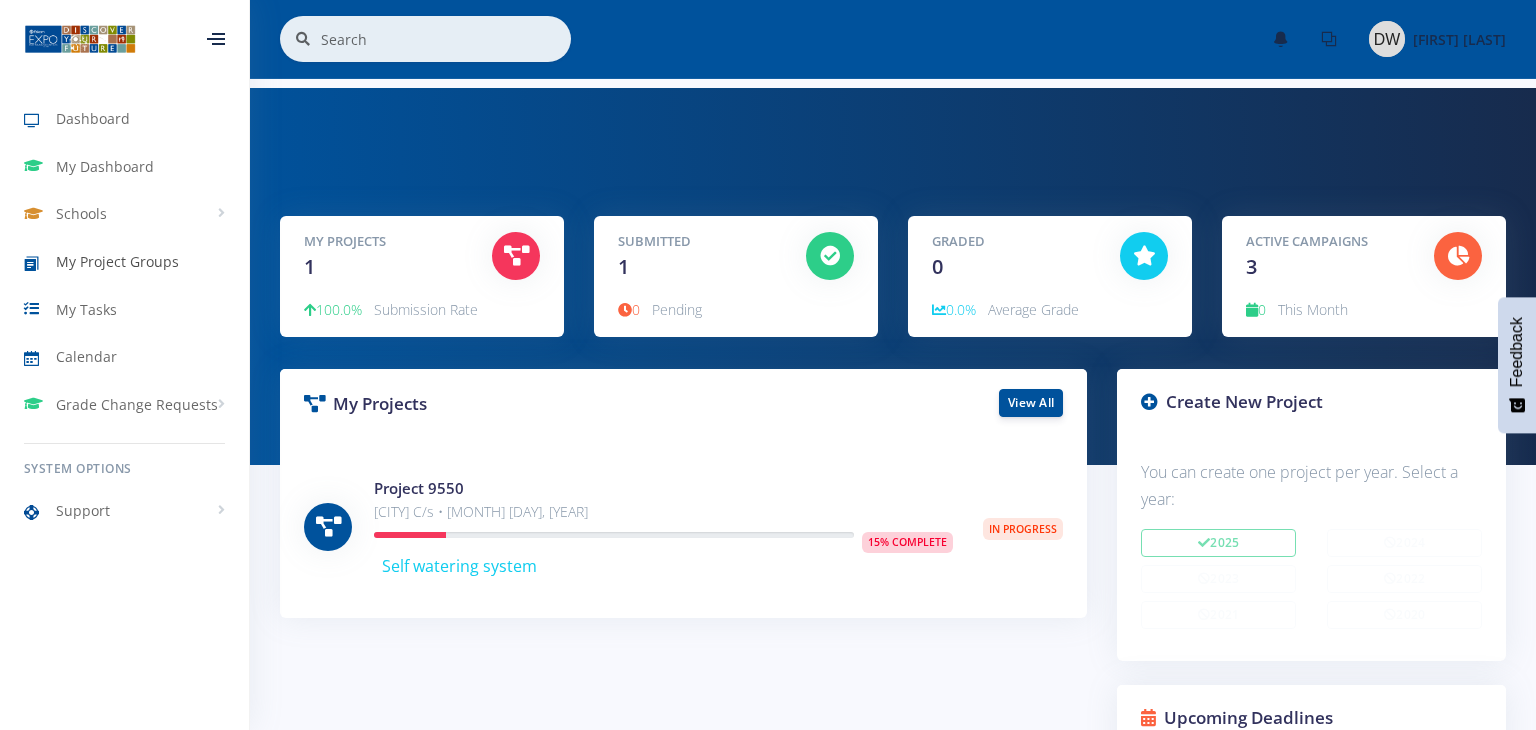 scroll, scrollTop: 0, scrollLeft: 0, axis: both 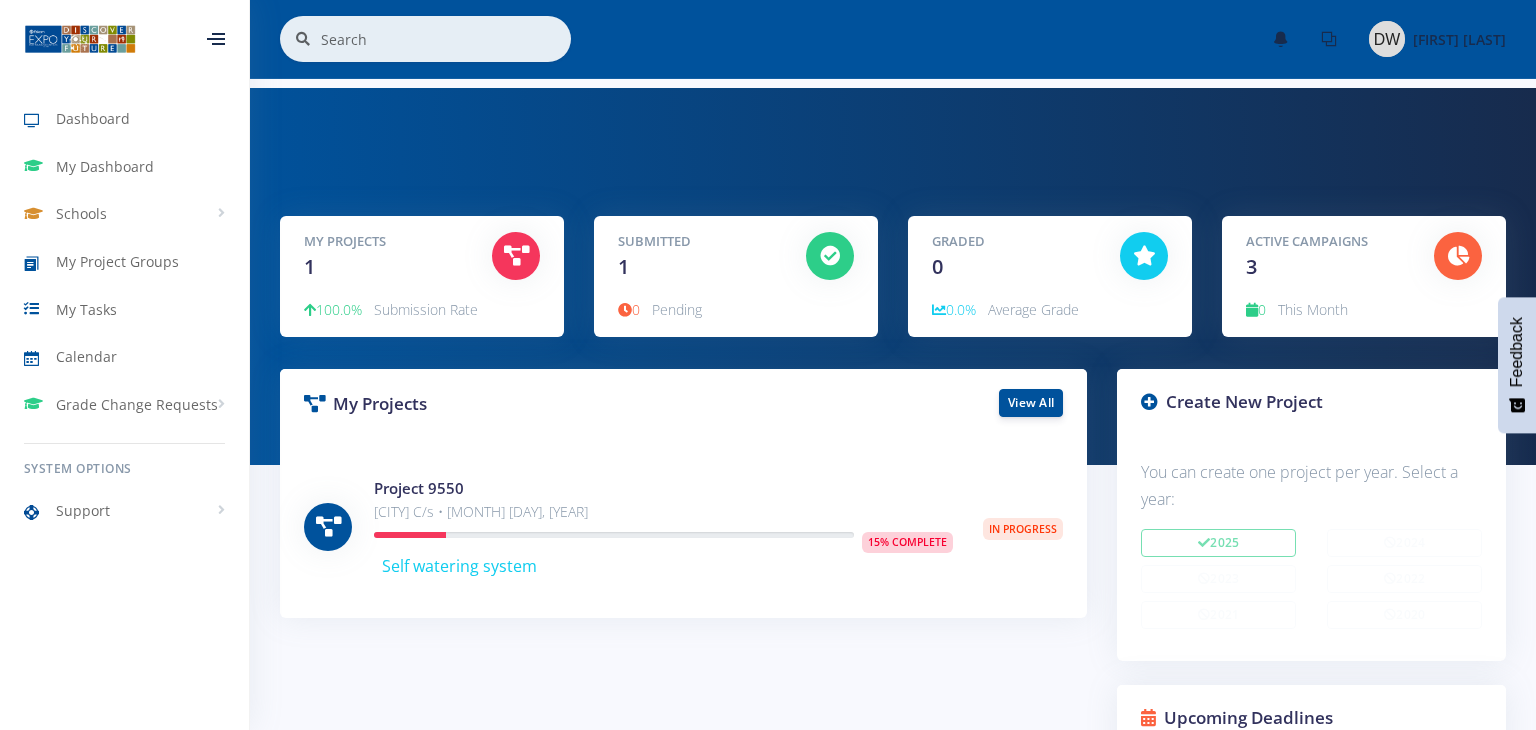 click on "My Projects
View All" at bounding box center (683, 403) 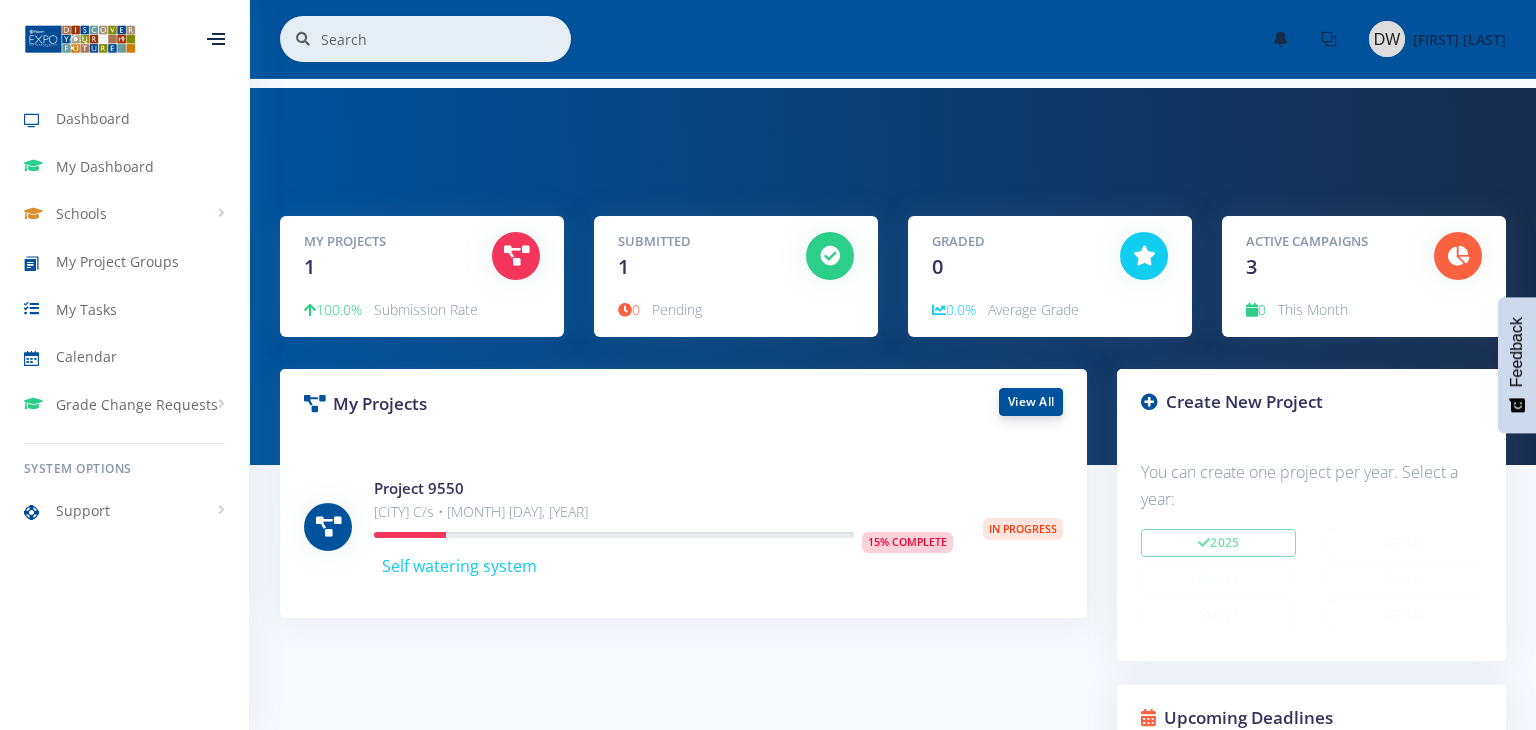 click on "View All" at bounding box center [1031, 402] 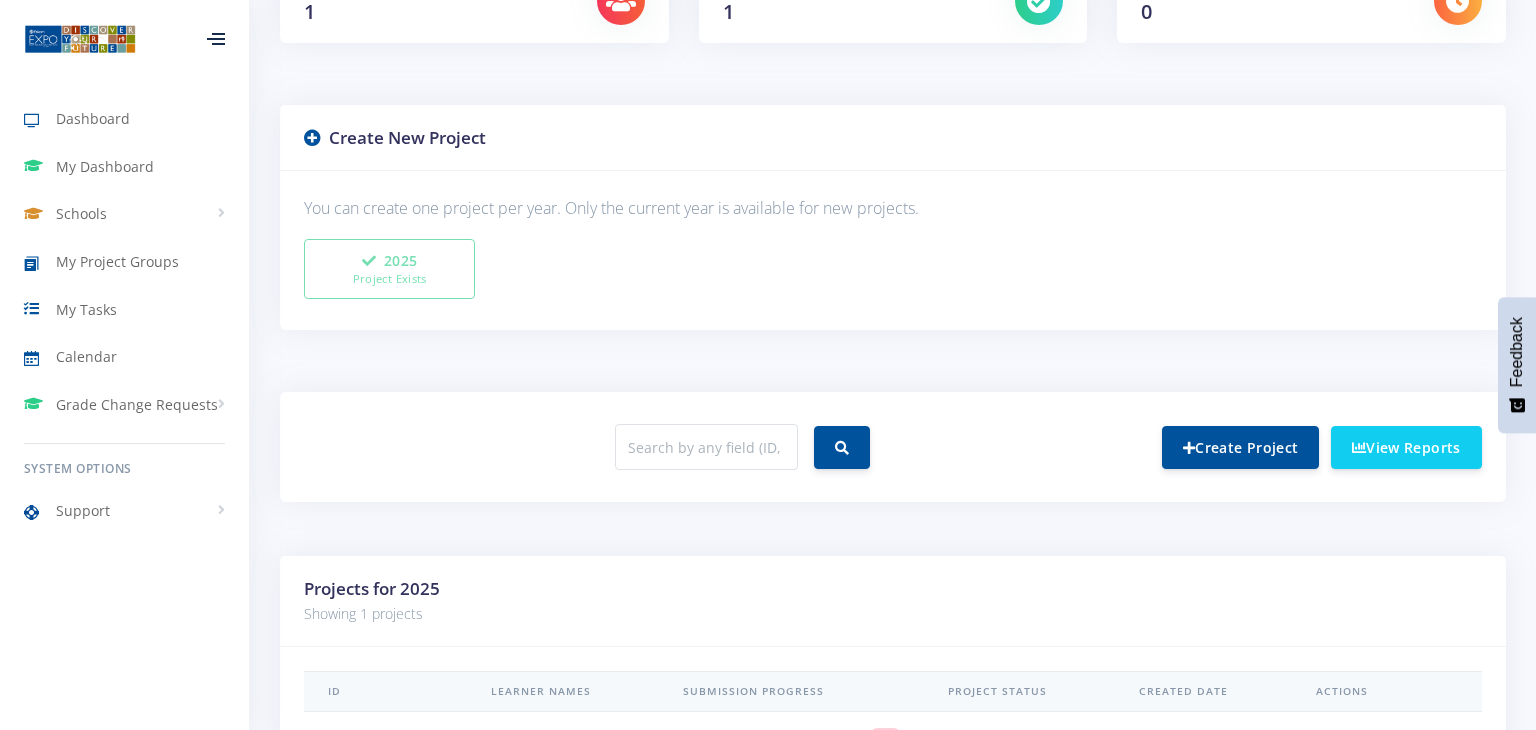 scroll, scrollTop: 411, scrollLeft: 0, axis: vertical 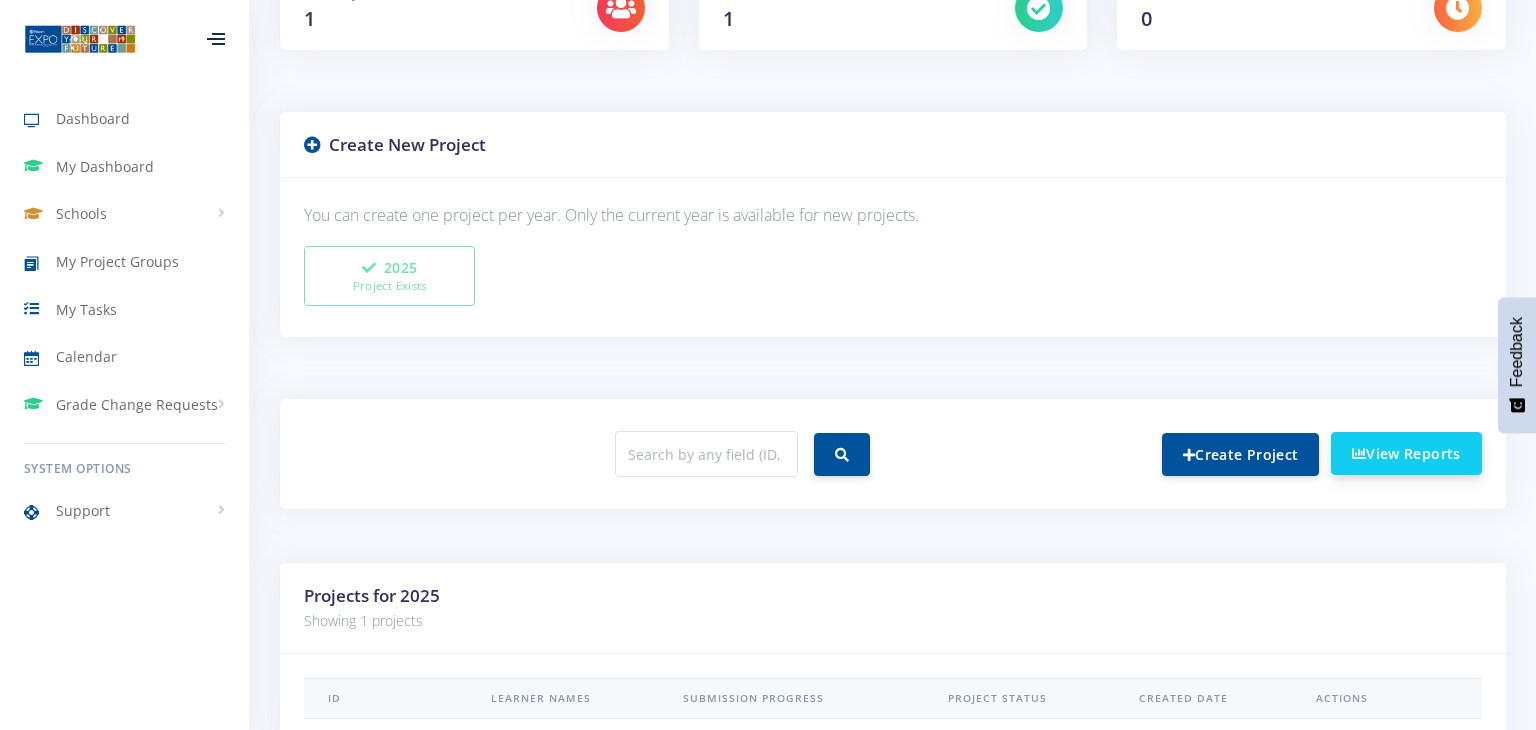 click at bounding box center (1359, 454) 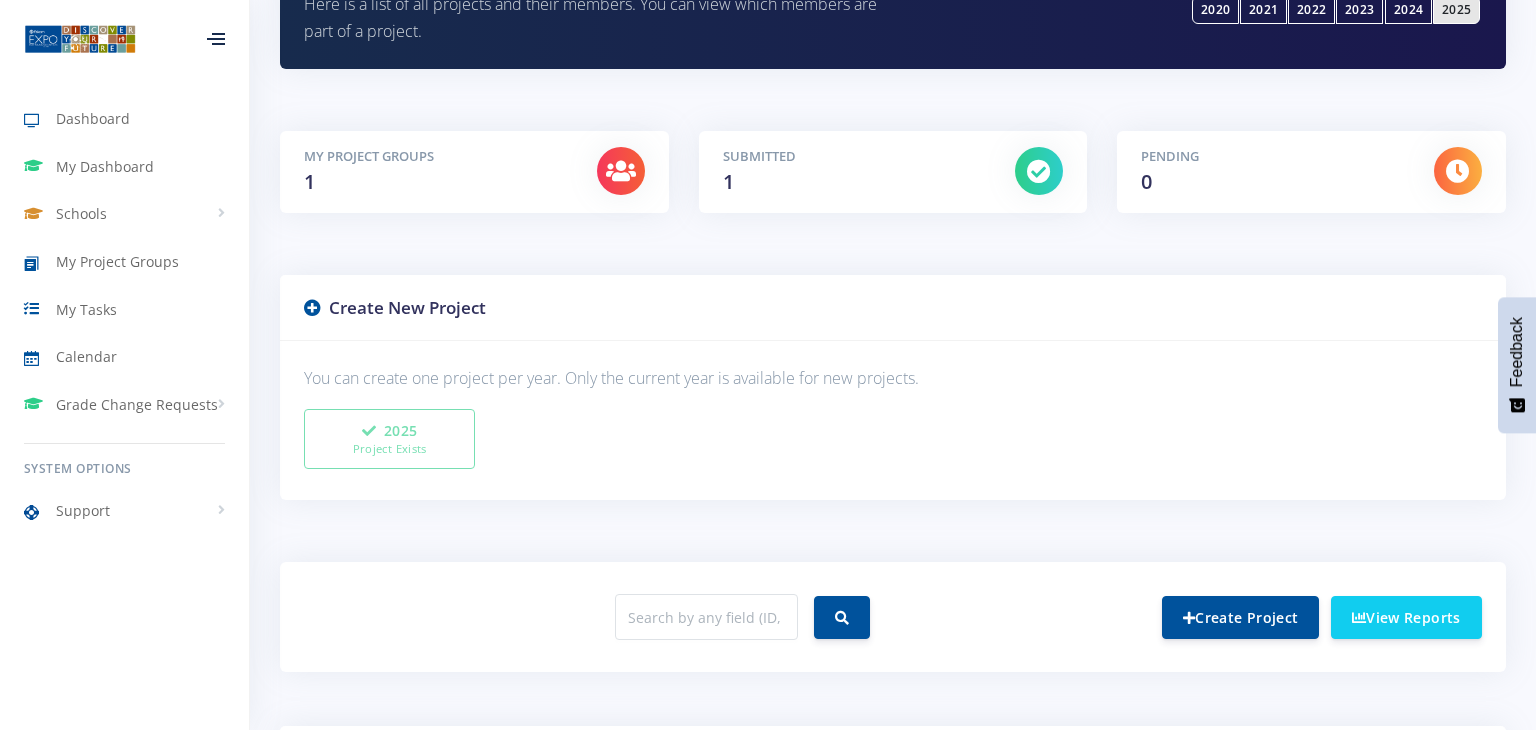 scroll, scrollTop: 717, scrollLeft: 0, axis: vertical 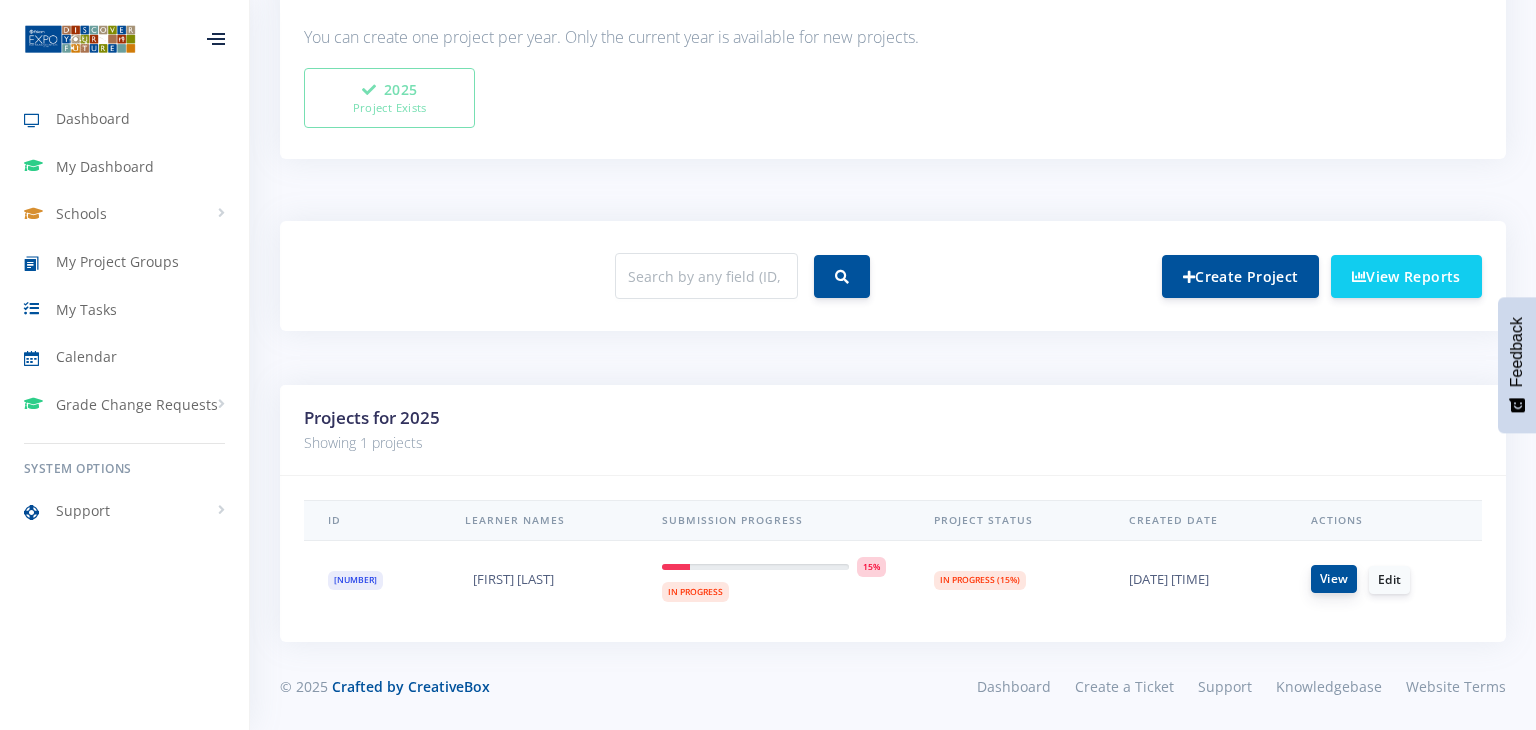 click on "View" at bounding box center (1334, 579) 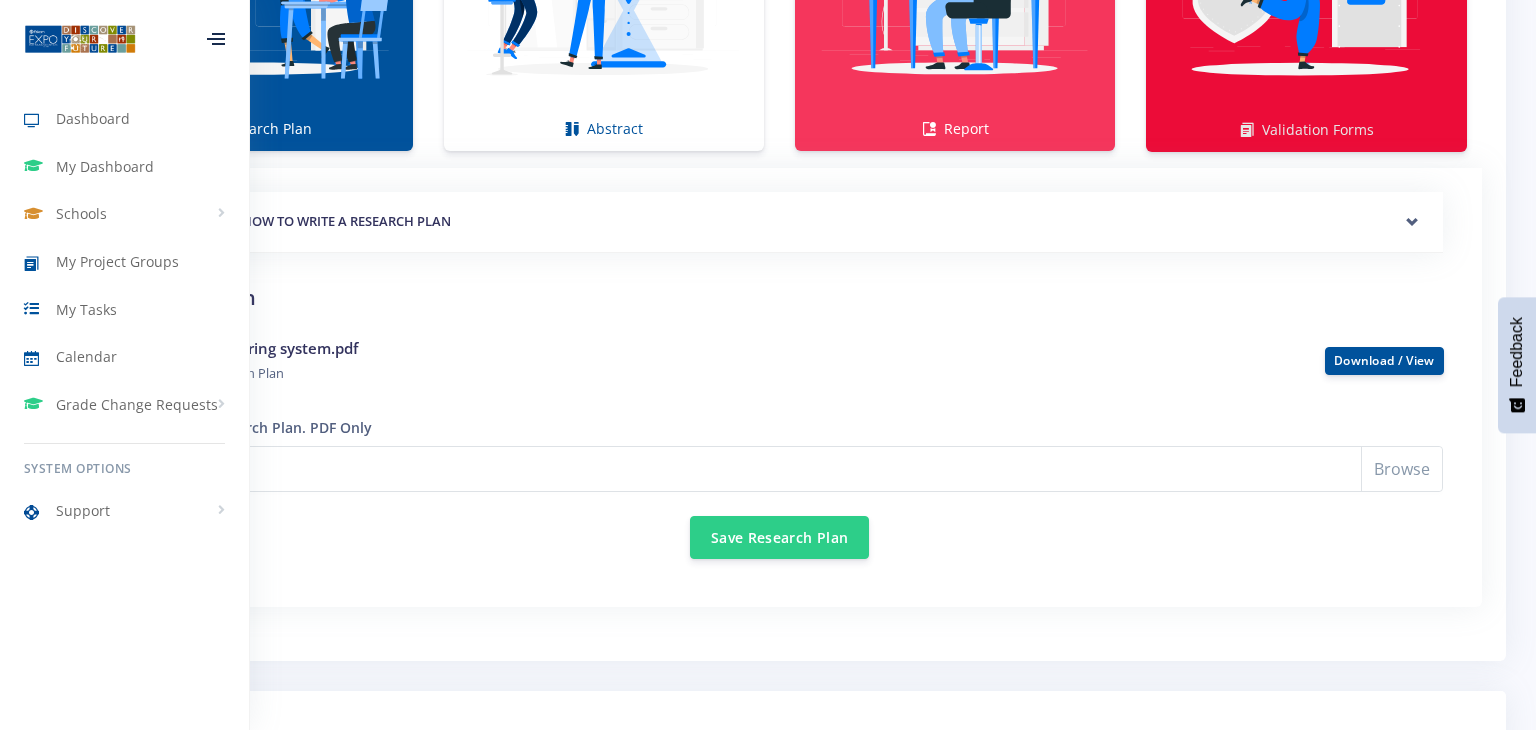 scroll, scrollTop: 1650, scrollLeft: 0, axis: vertical 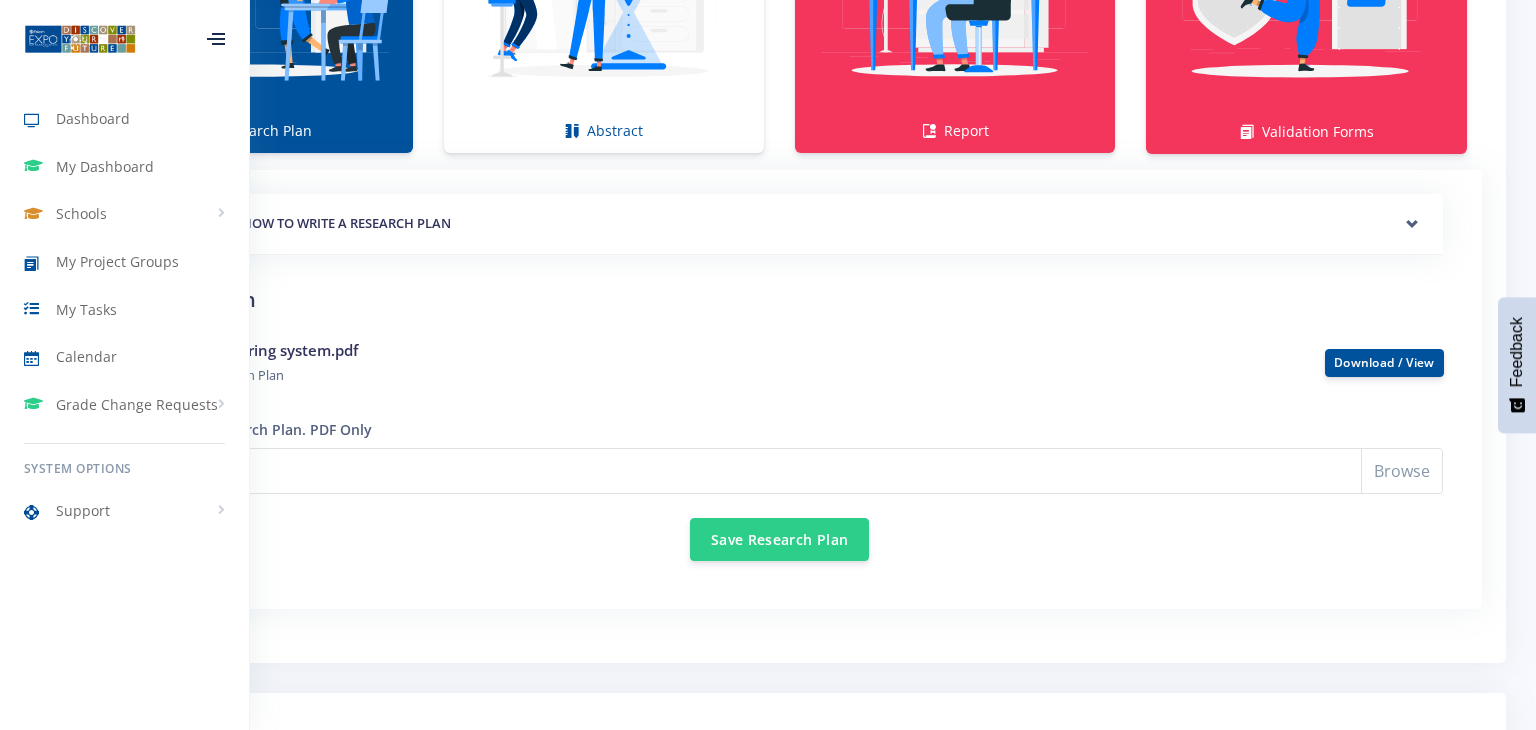 click at bounding box center [216, 39] 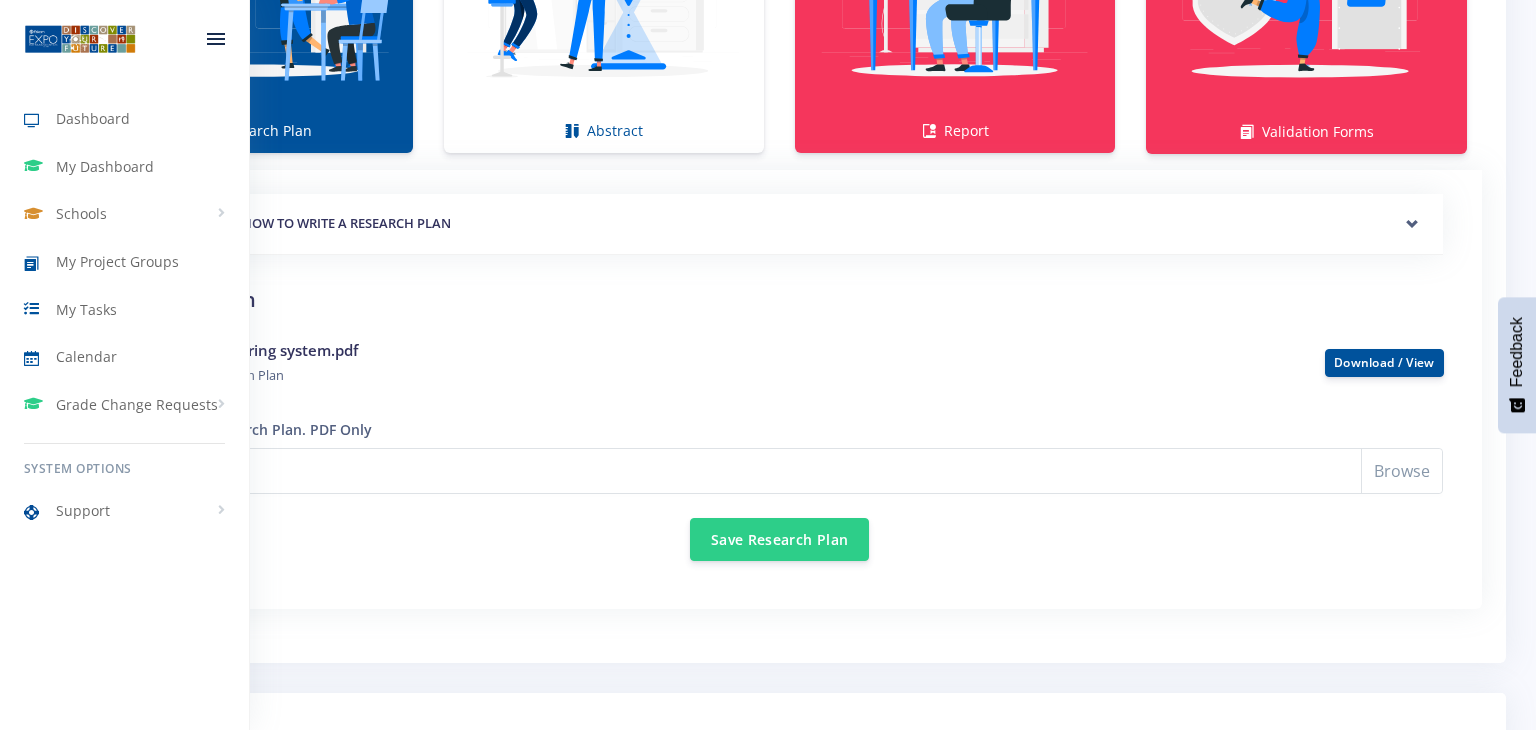 click at bounding box center (216, 39) 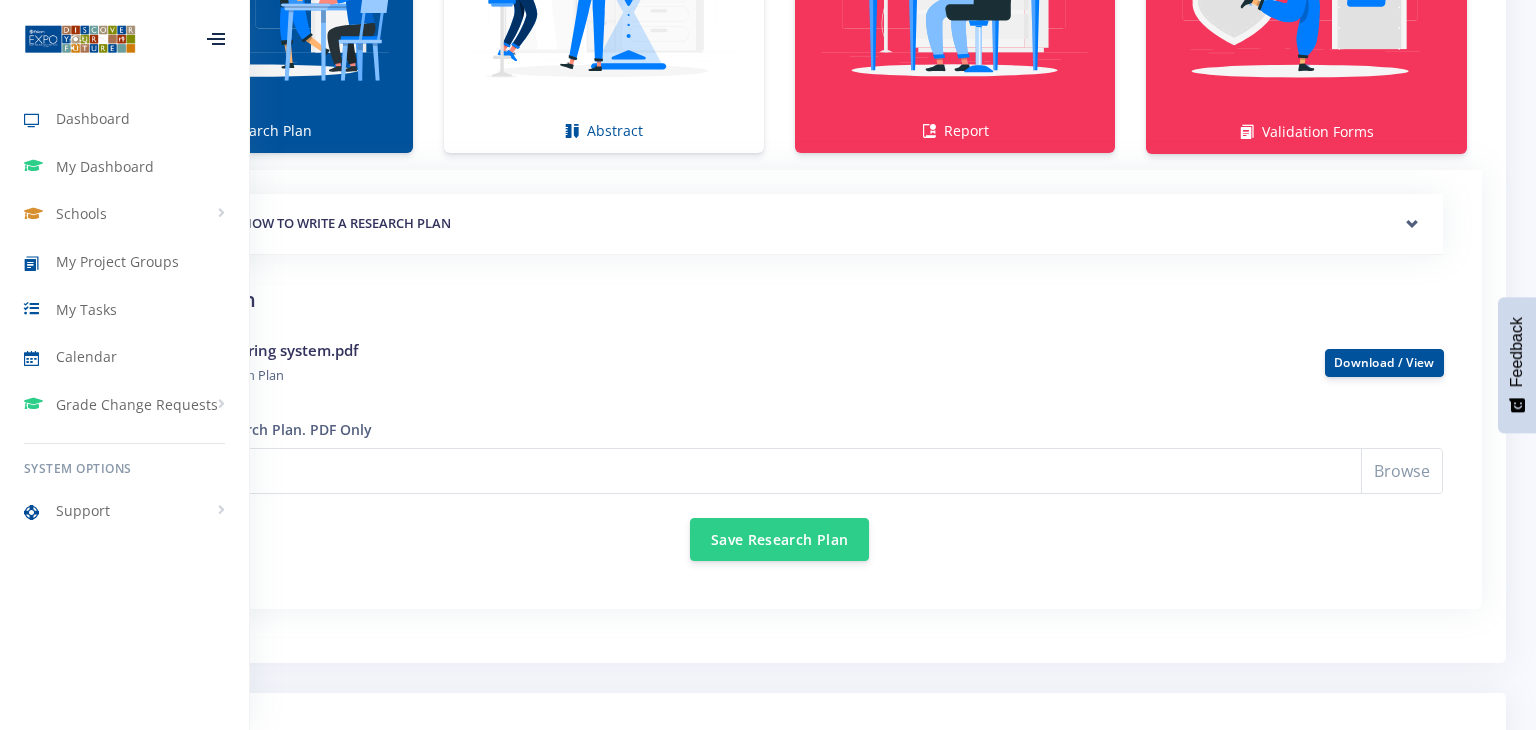 click at bounding box center (216, 39) 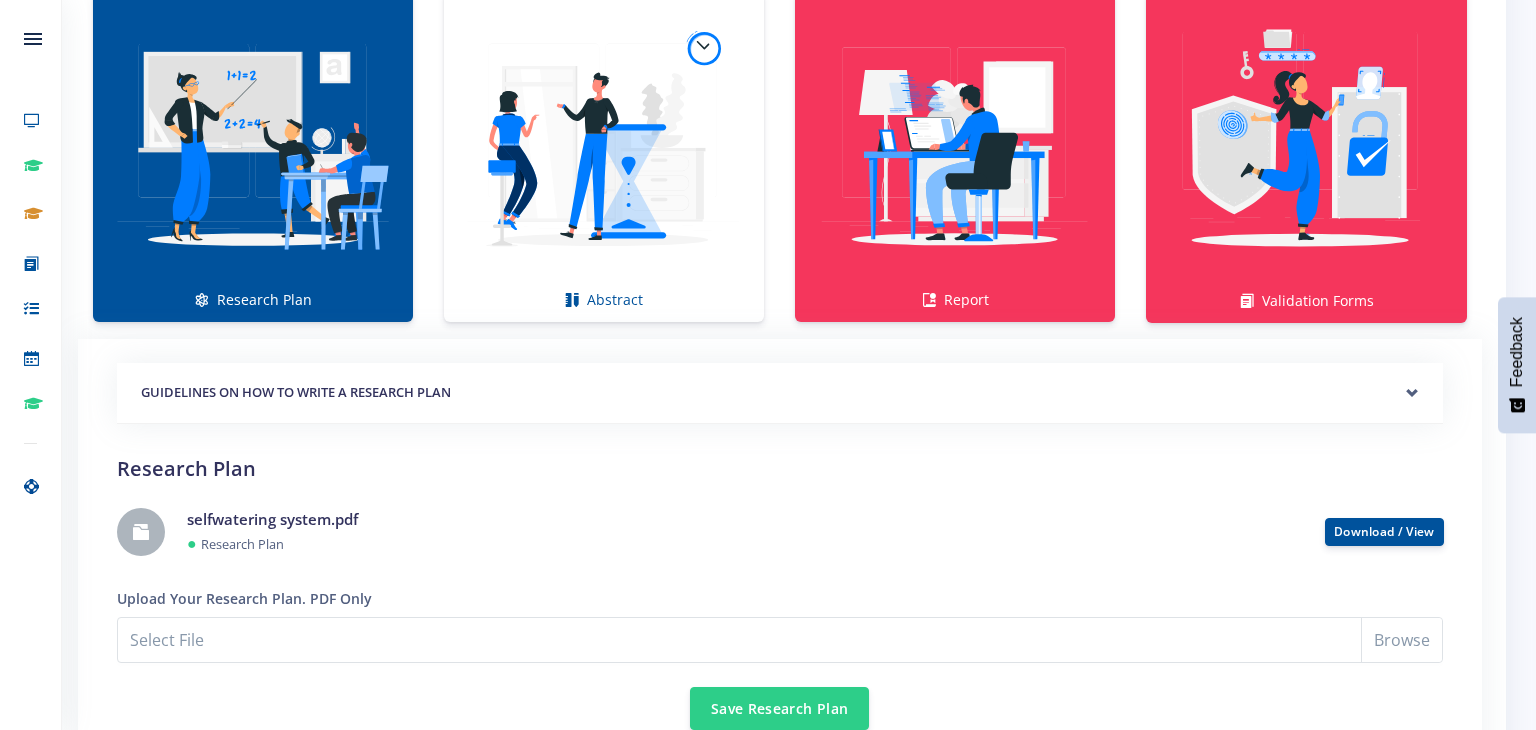 scroll, scrollTop: 1478, scrollLeft: 0, axis: vertical 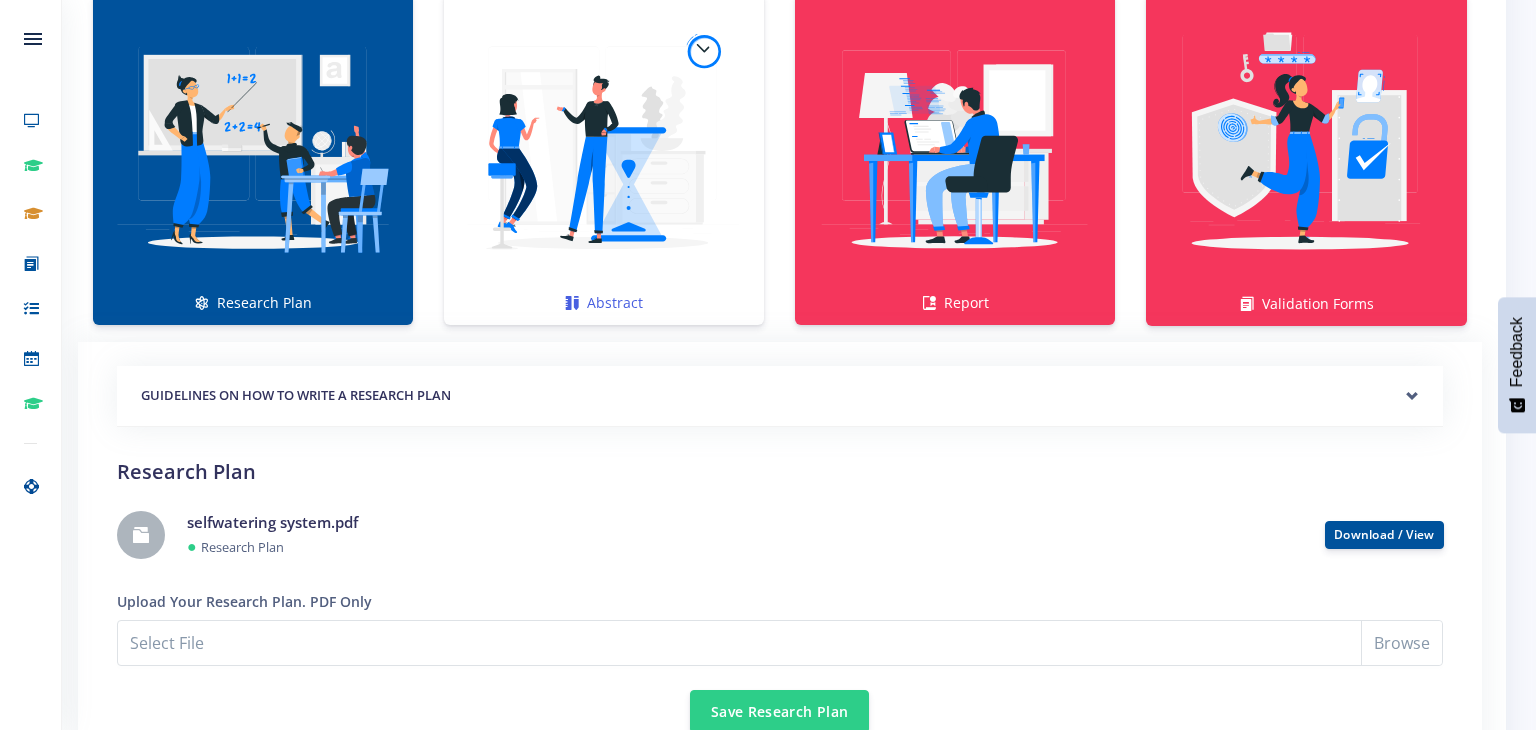 click at bounding box center [604, 148] 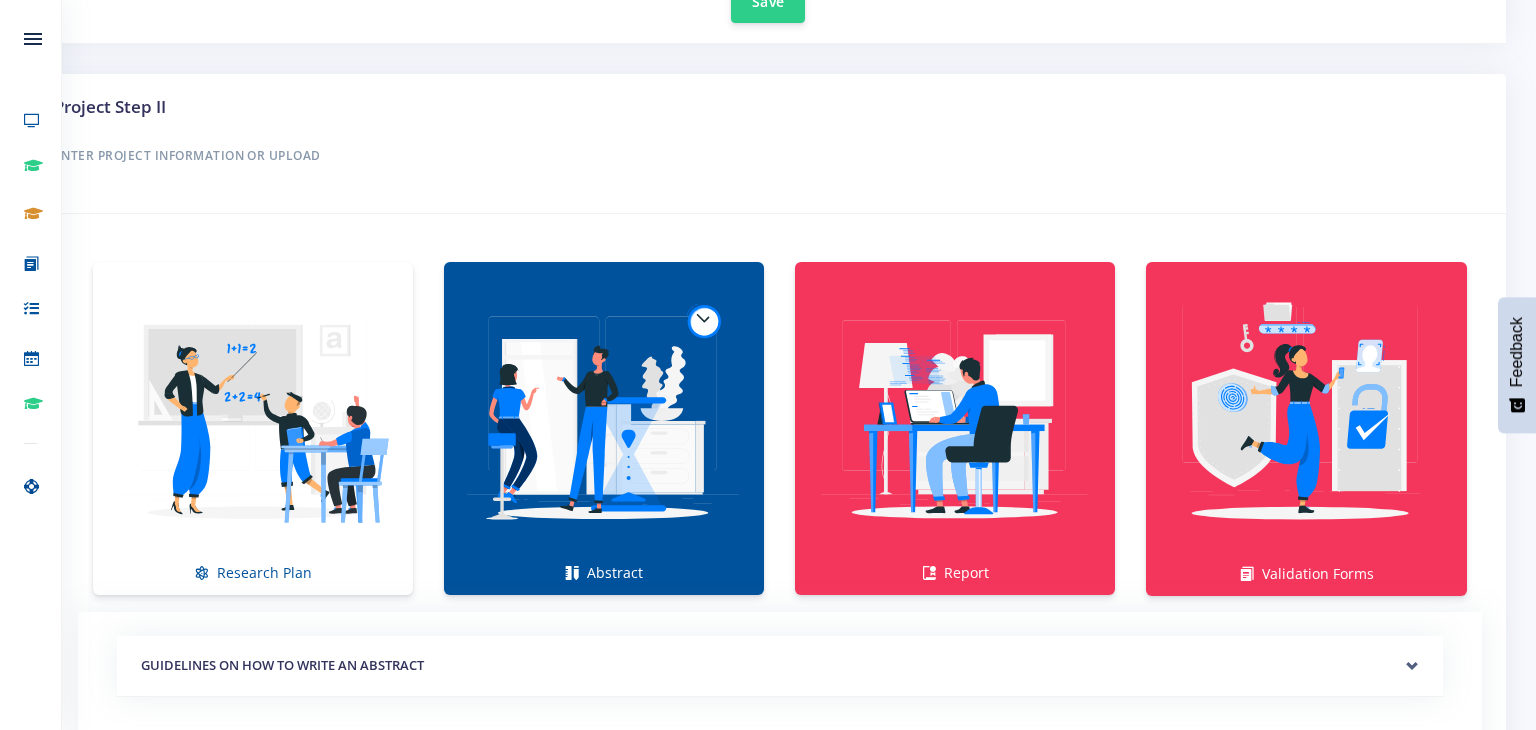scroll, scrollTop: 1228, scrollLeft: 0, axis: vertical 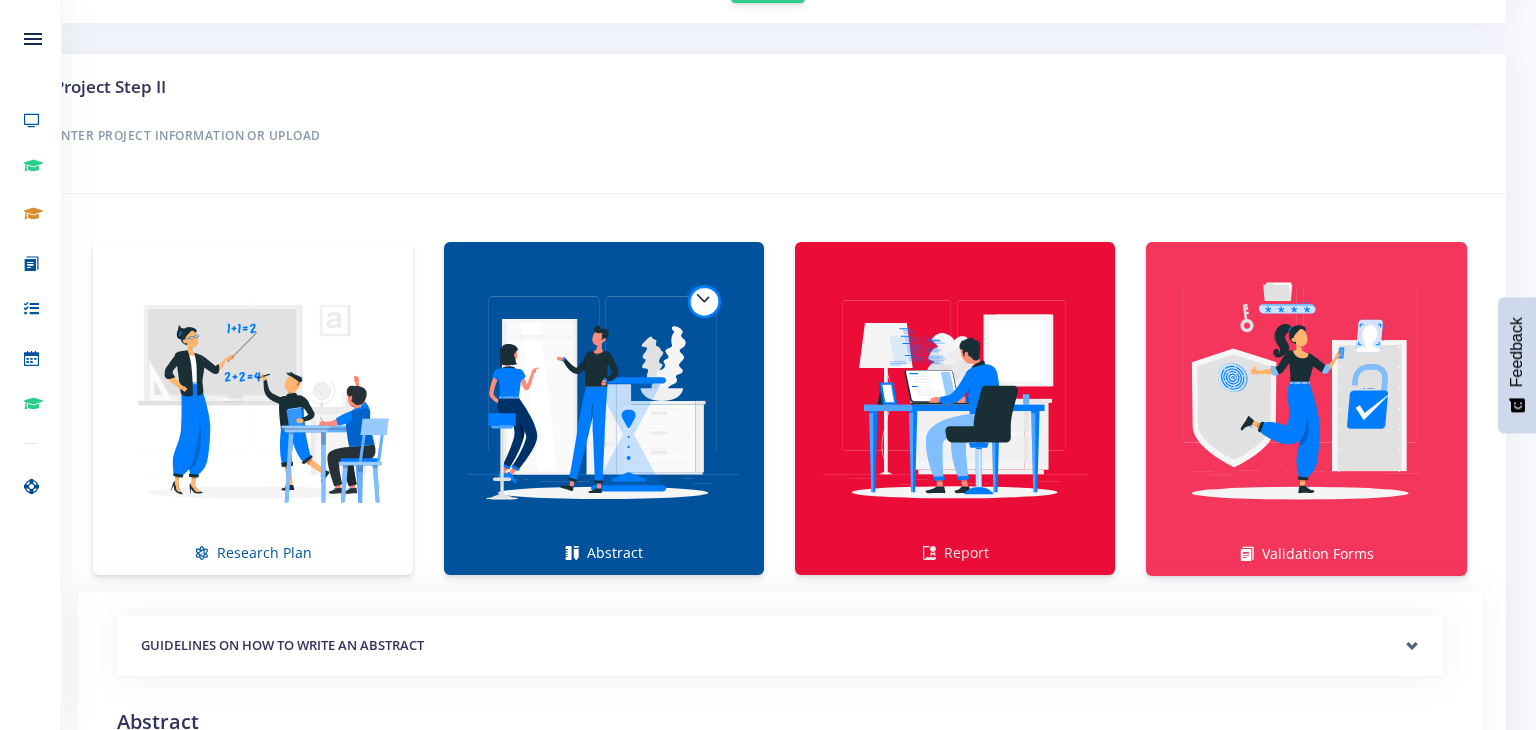 click on "Report" at bounding box center (955, 408) 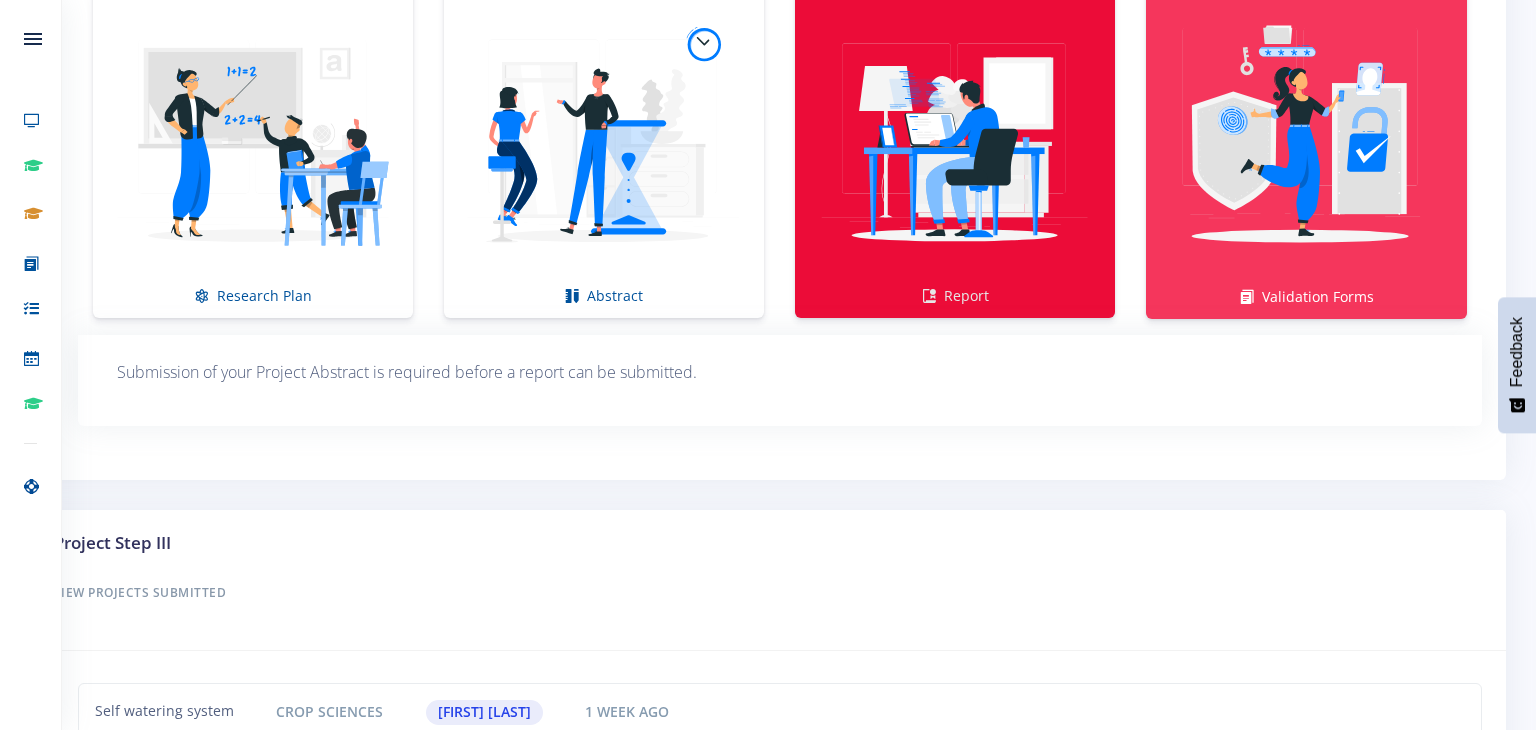 scroll, scrollTop: 1461, scrollLeft: 0, axis: vertical 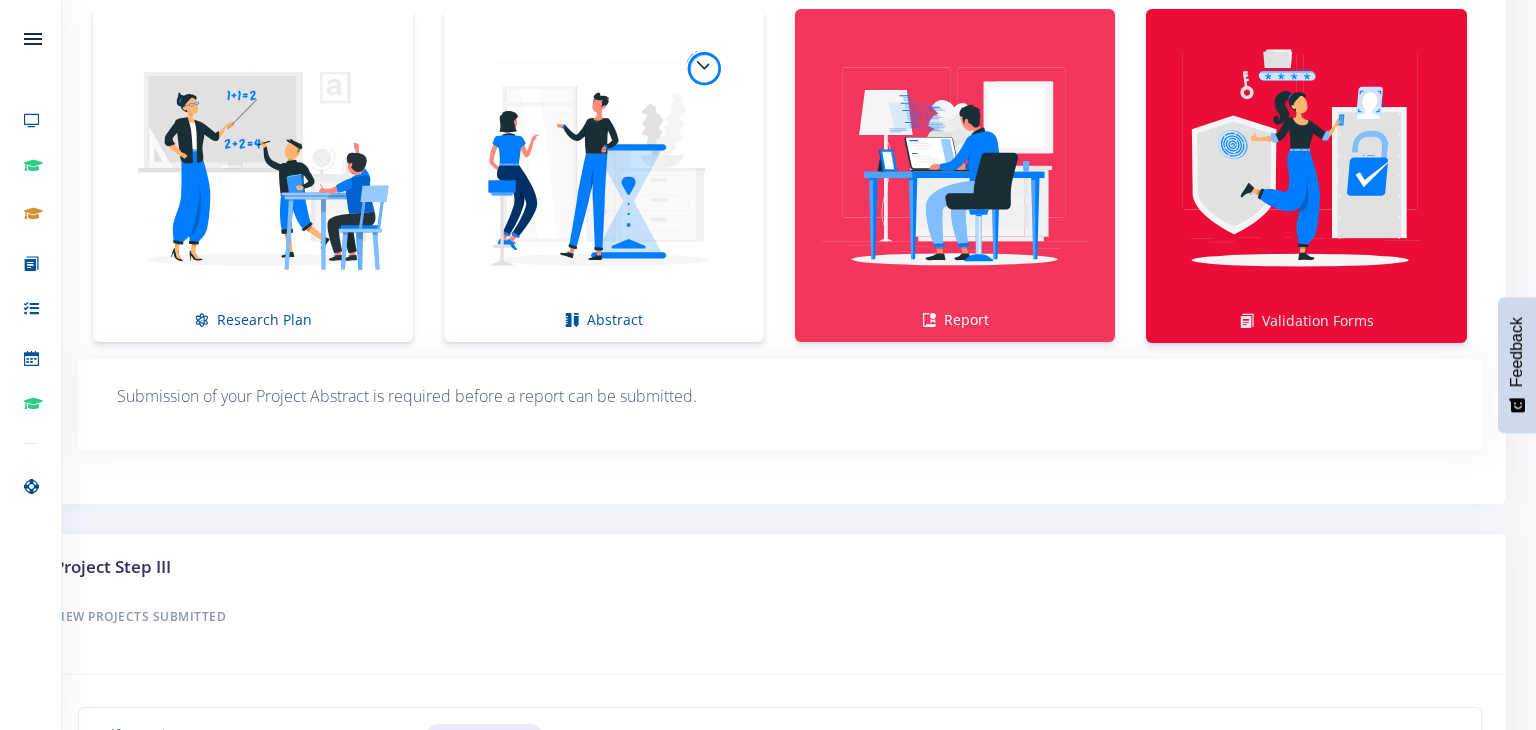 click at bounding box center [1306, 165] 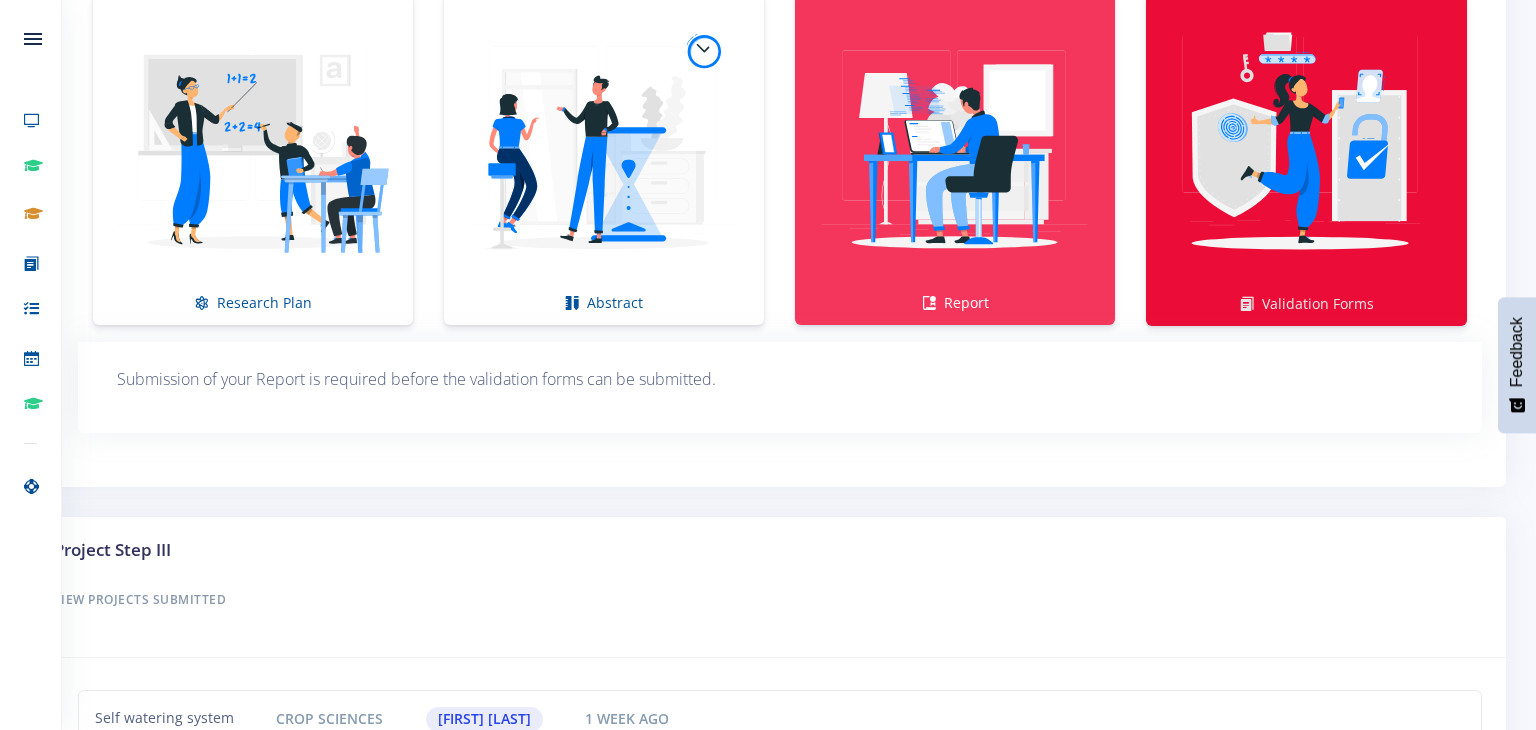 scroll, scrollTop: 1458, scrollLeft: 0, axis: vertical 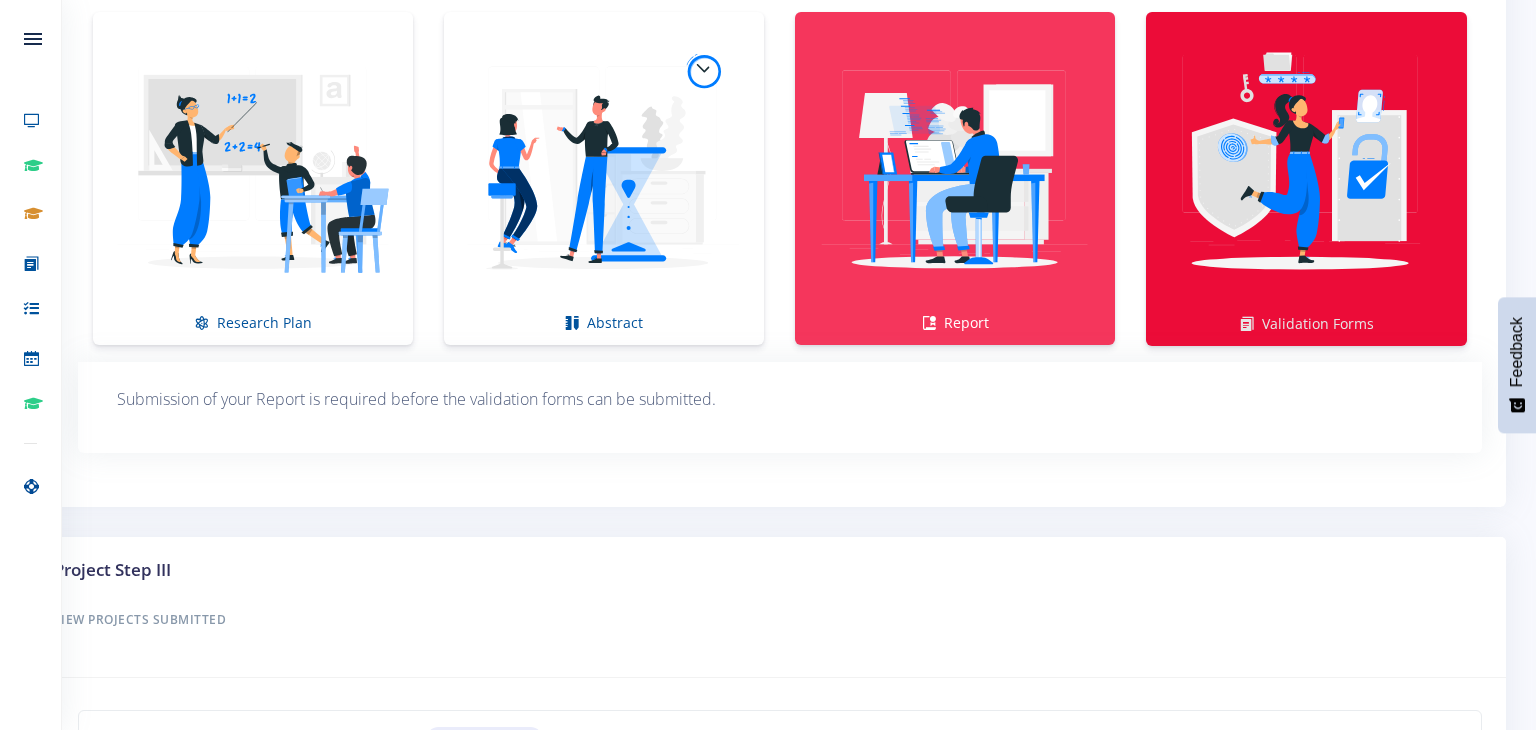 click at bounding box center (1306, 168) 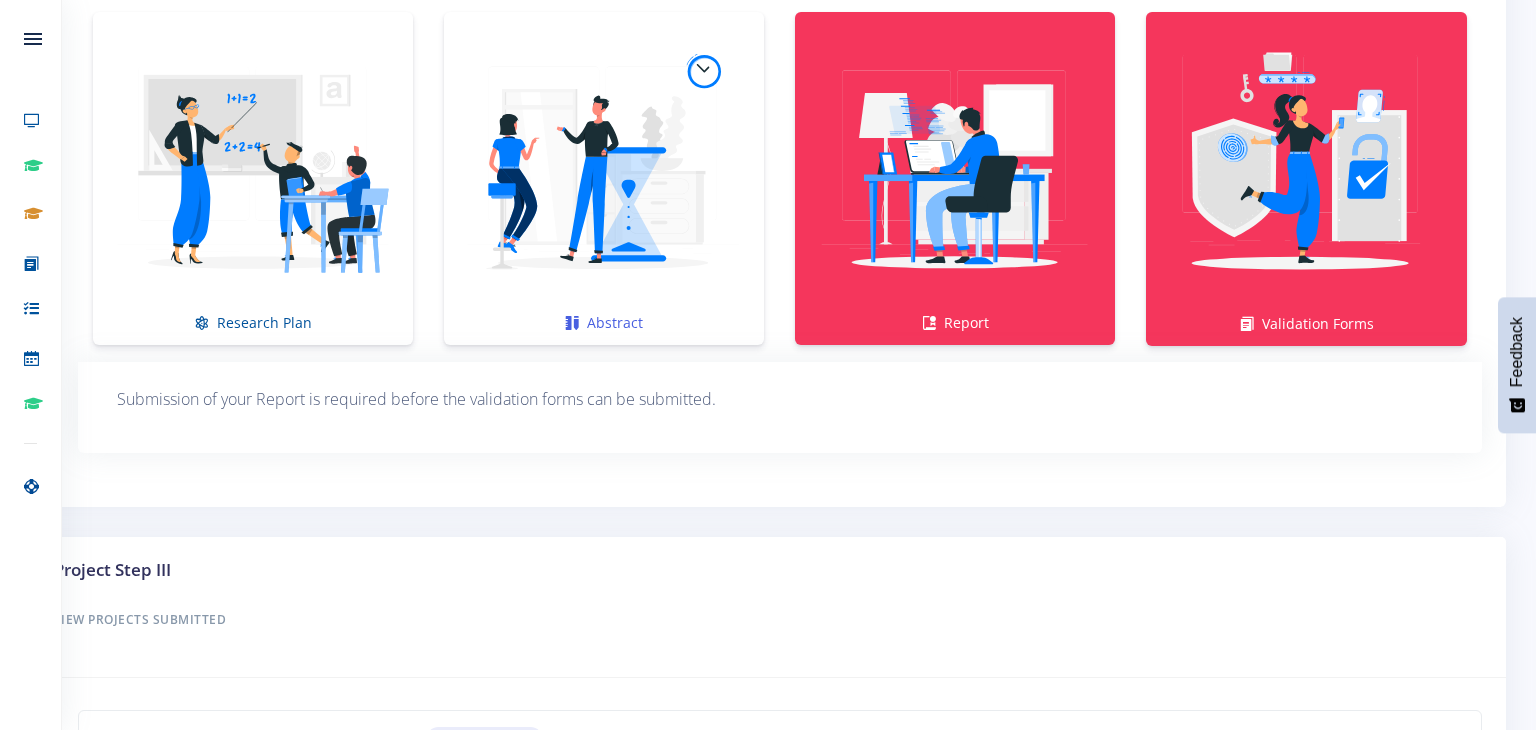 click on "Abstract" at bounding box center [604, 178] 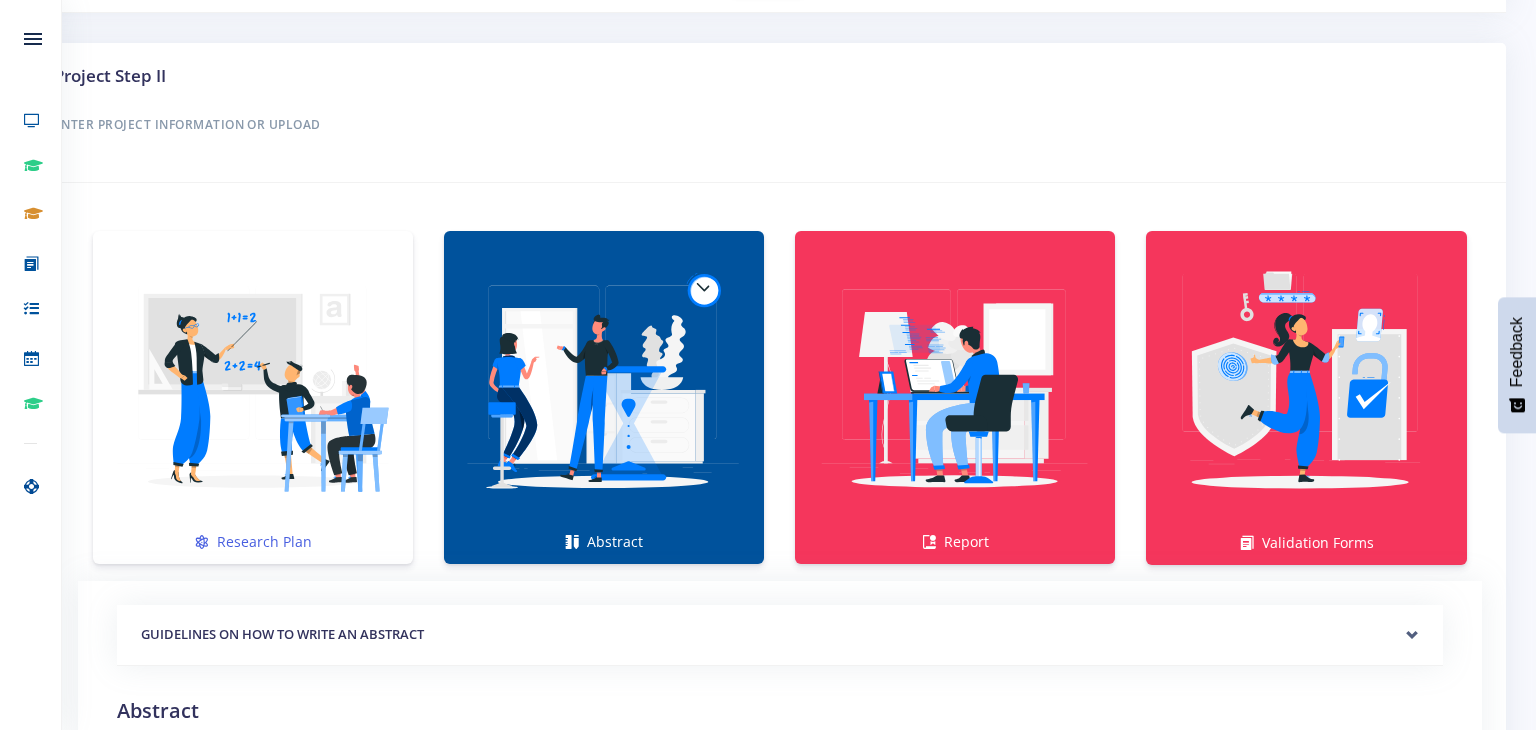 scroll, scrollTop: 1237, scrollLeft: 0, axis: vertical 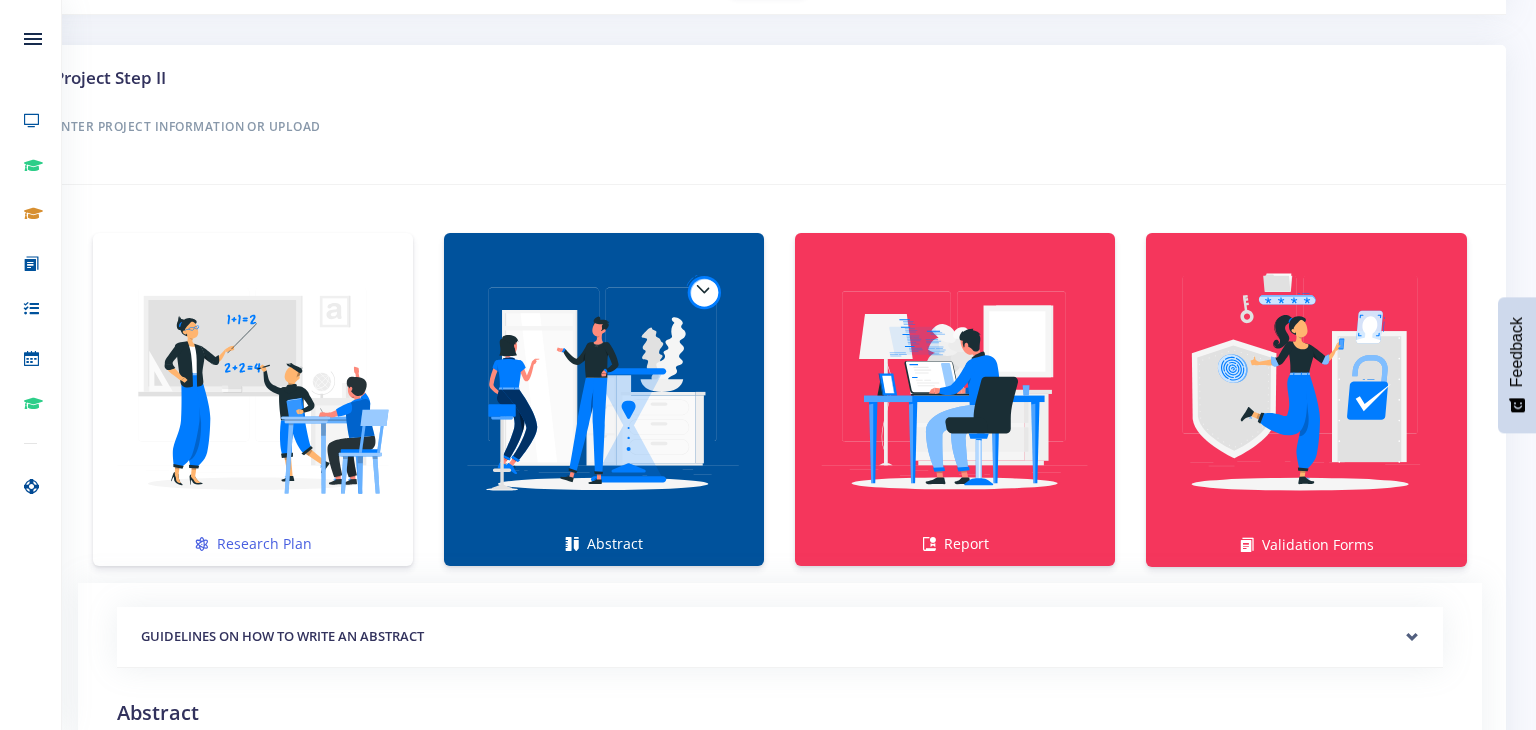 click at bounding box center [253, 389] 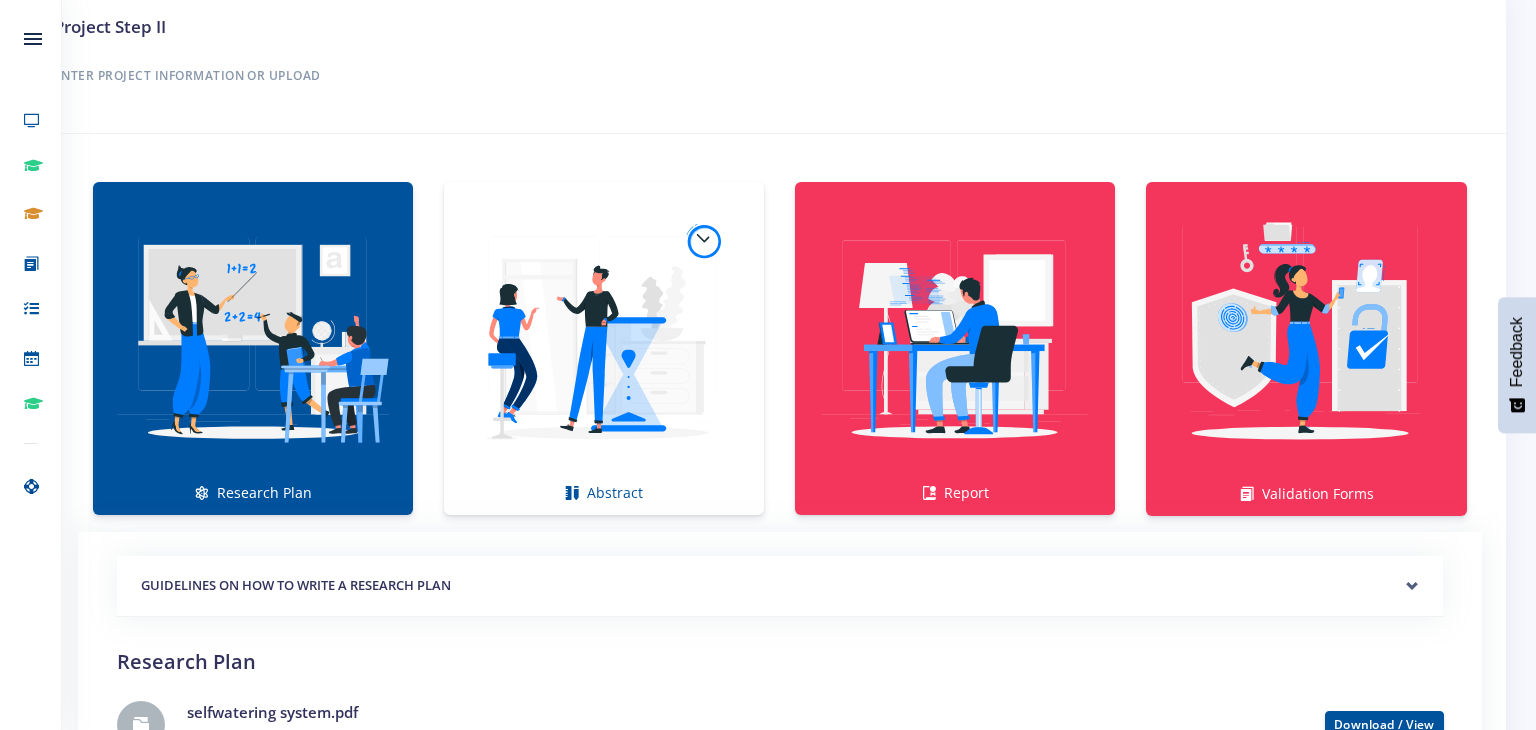 scroll, scrollTop: 1275, scrollLeft: 0, axis: vertical 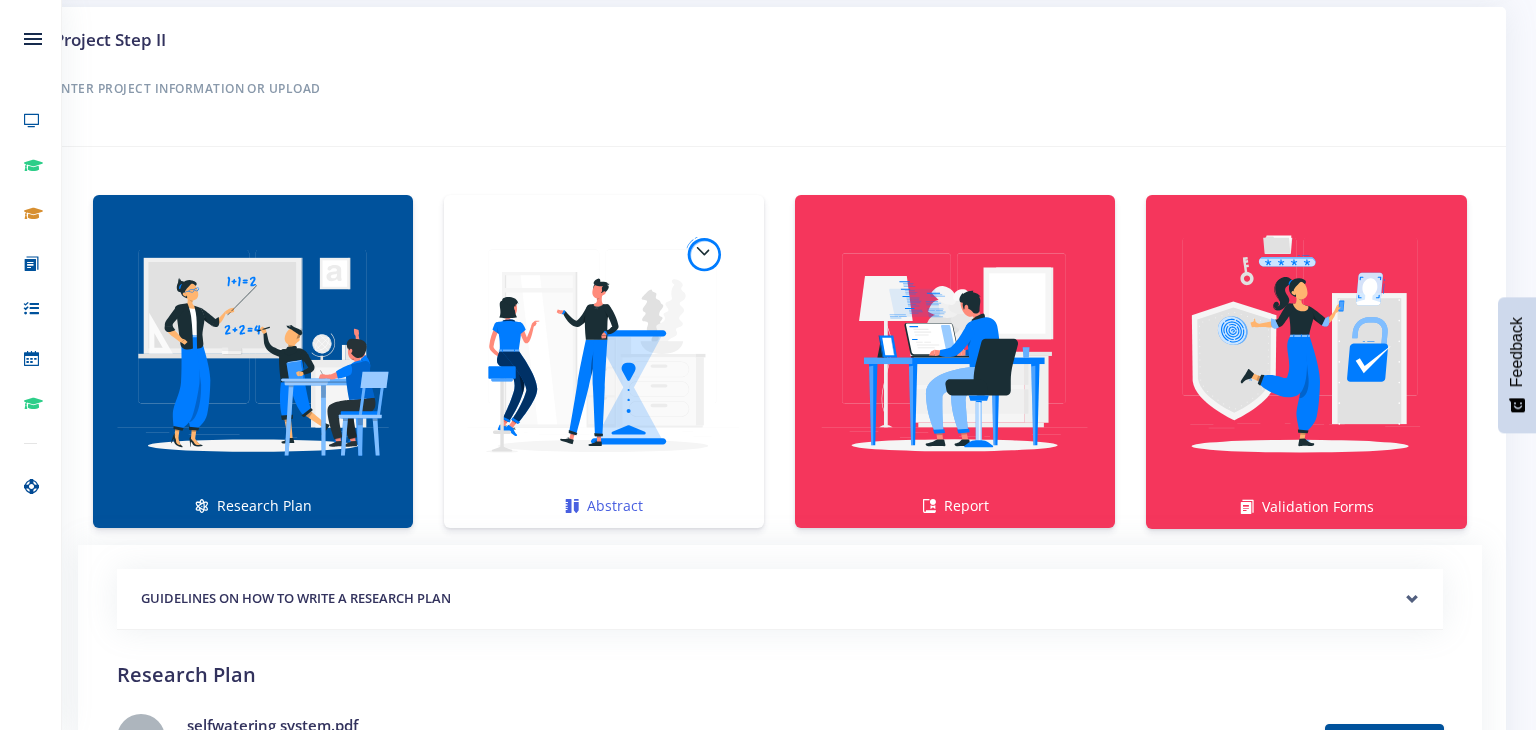 click at bounding box center (604, 351) 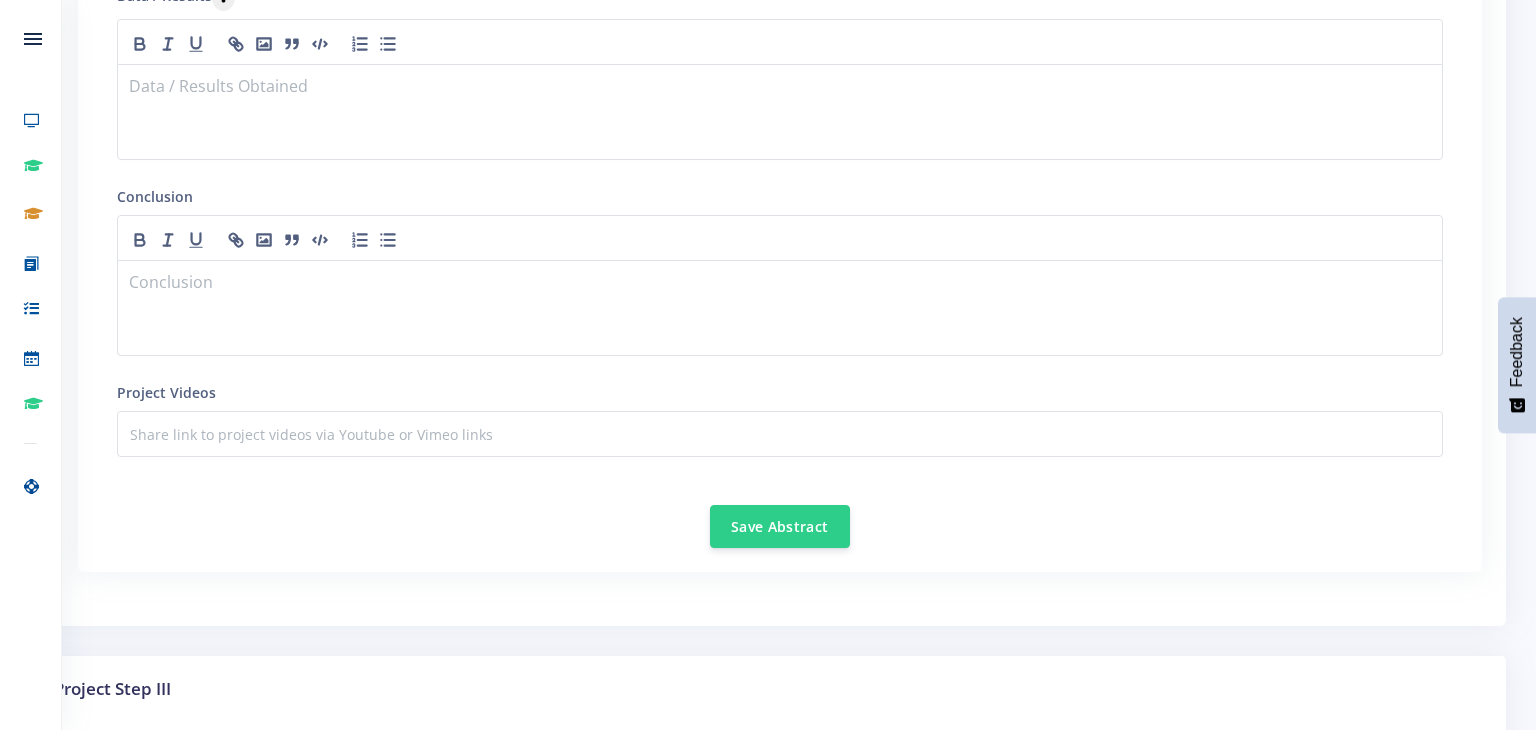 scroll, scrollTop: 2452, scrollLeft: 0, axis: vertical 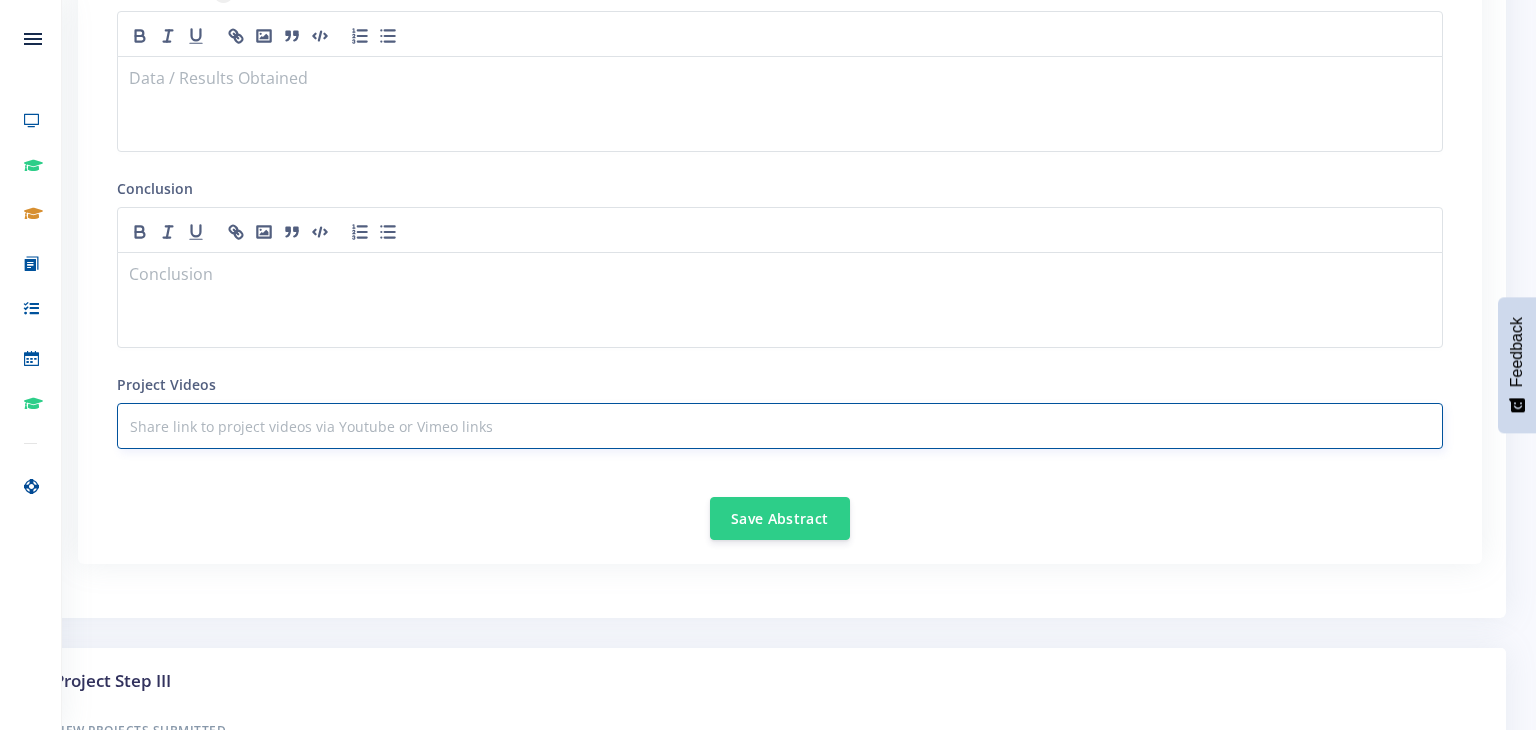 click at bounding box center (780, 426) 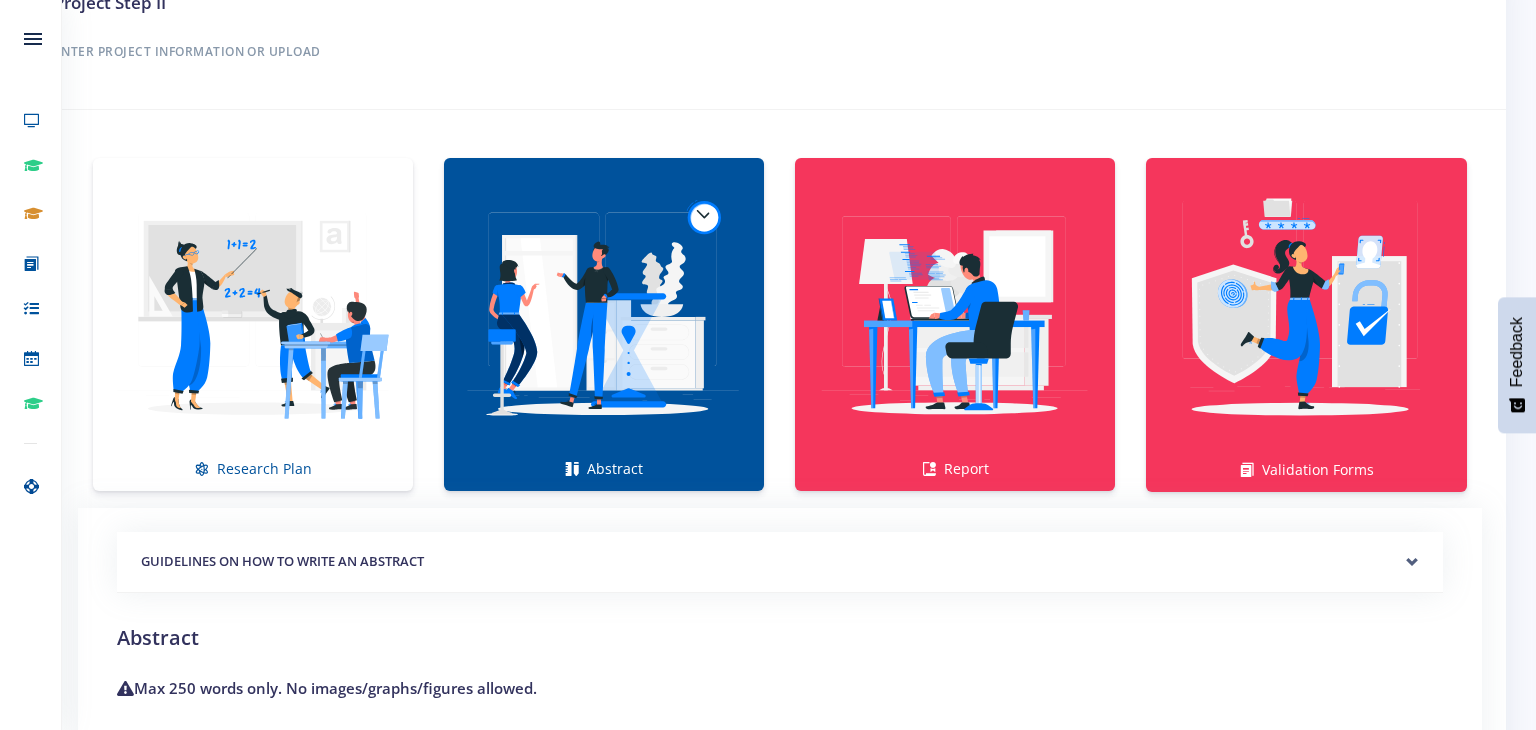scroll, scrollTop: 1311, scrollLeft: 0, axis: vertical 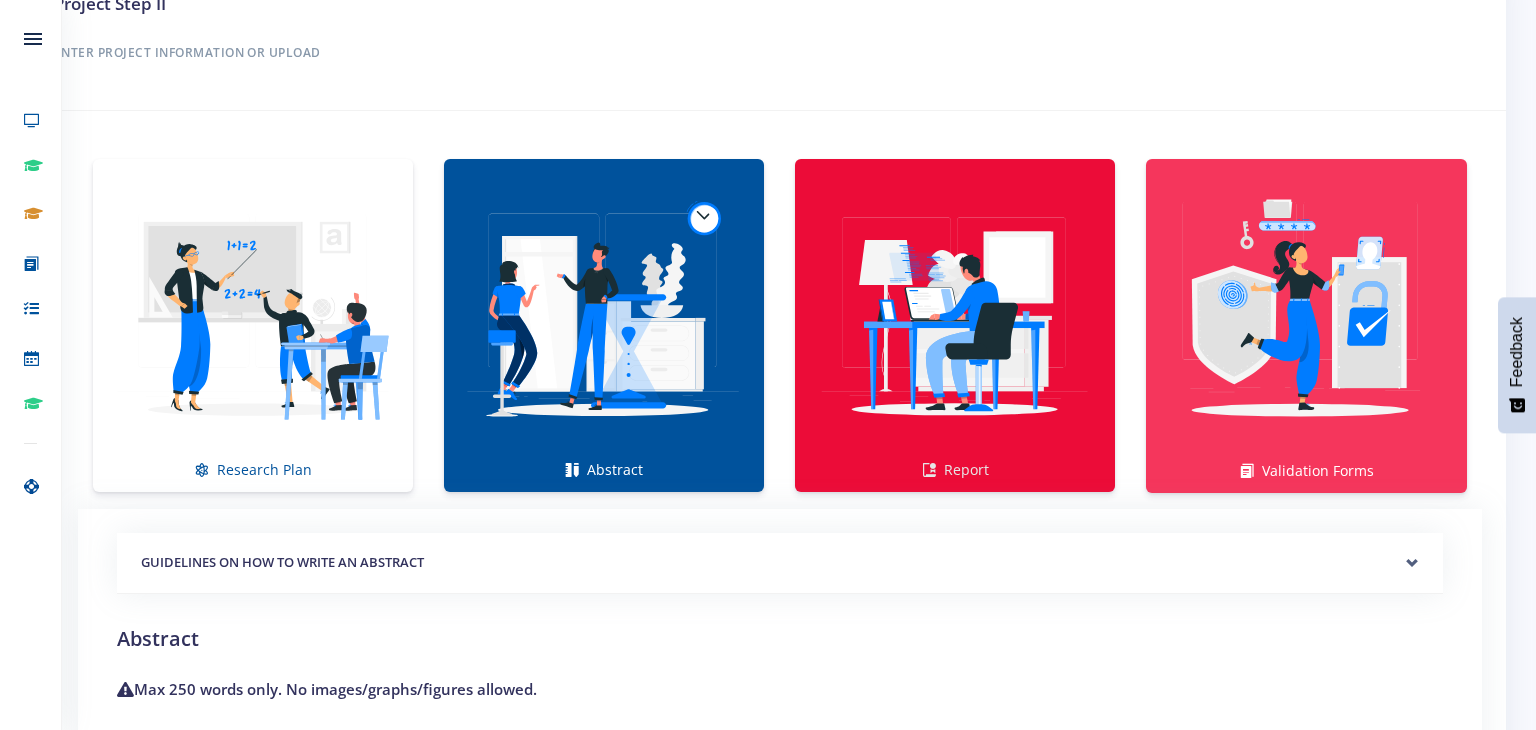 click at bounding box center [955, 315] 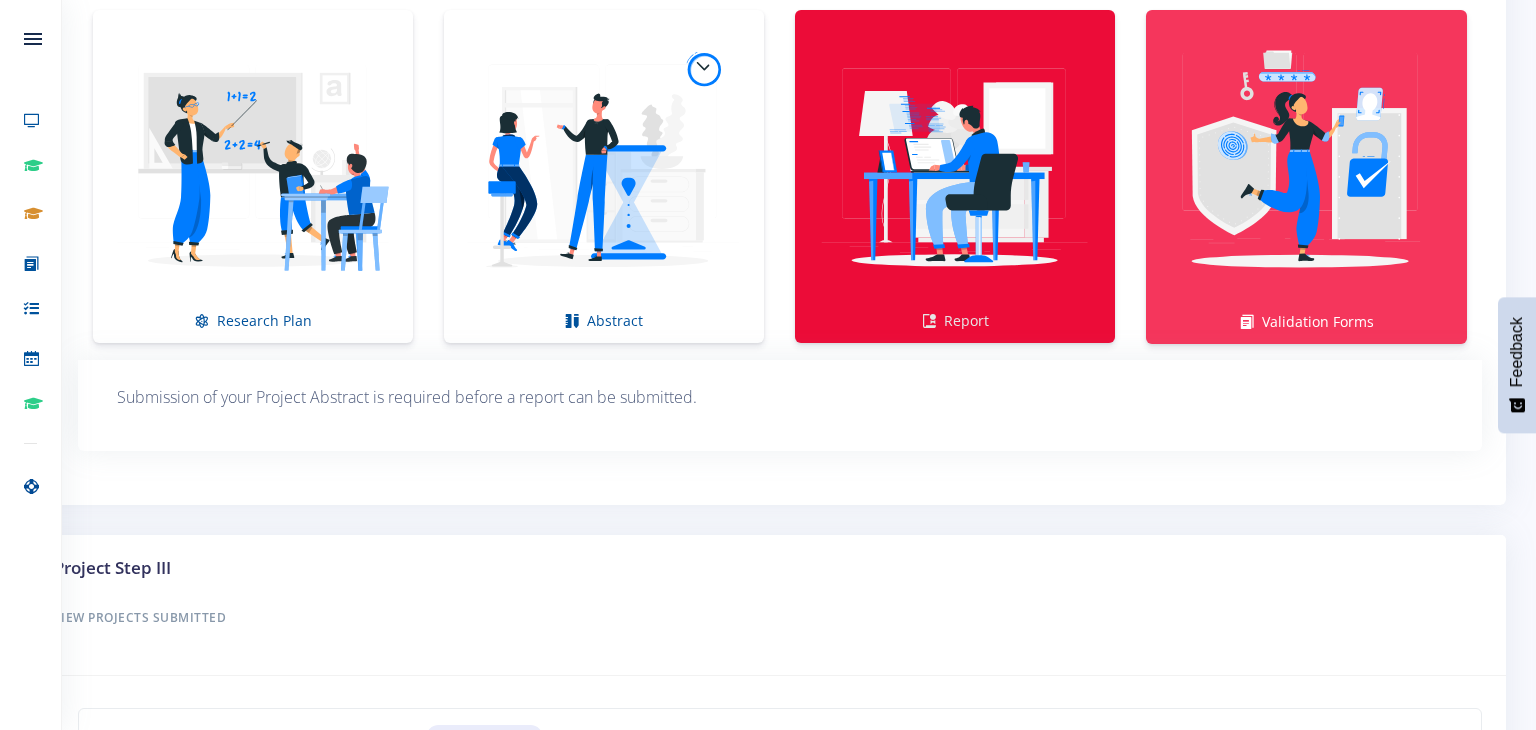 scroll, scrollTop: 1677, scrollLeft: 0, axis: vertical 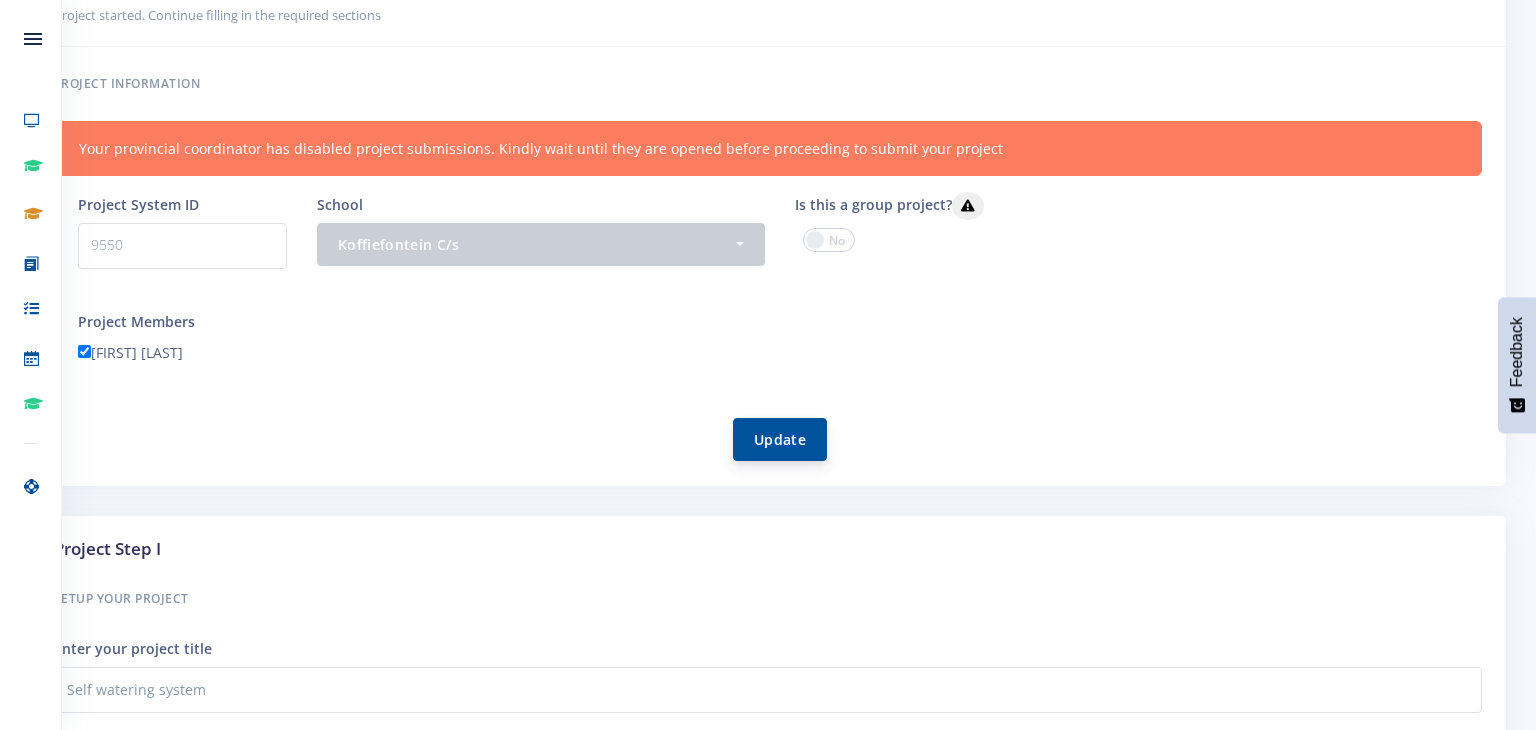 click on "Update" at bounding box center (780, 439) 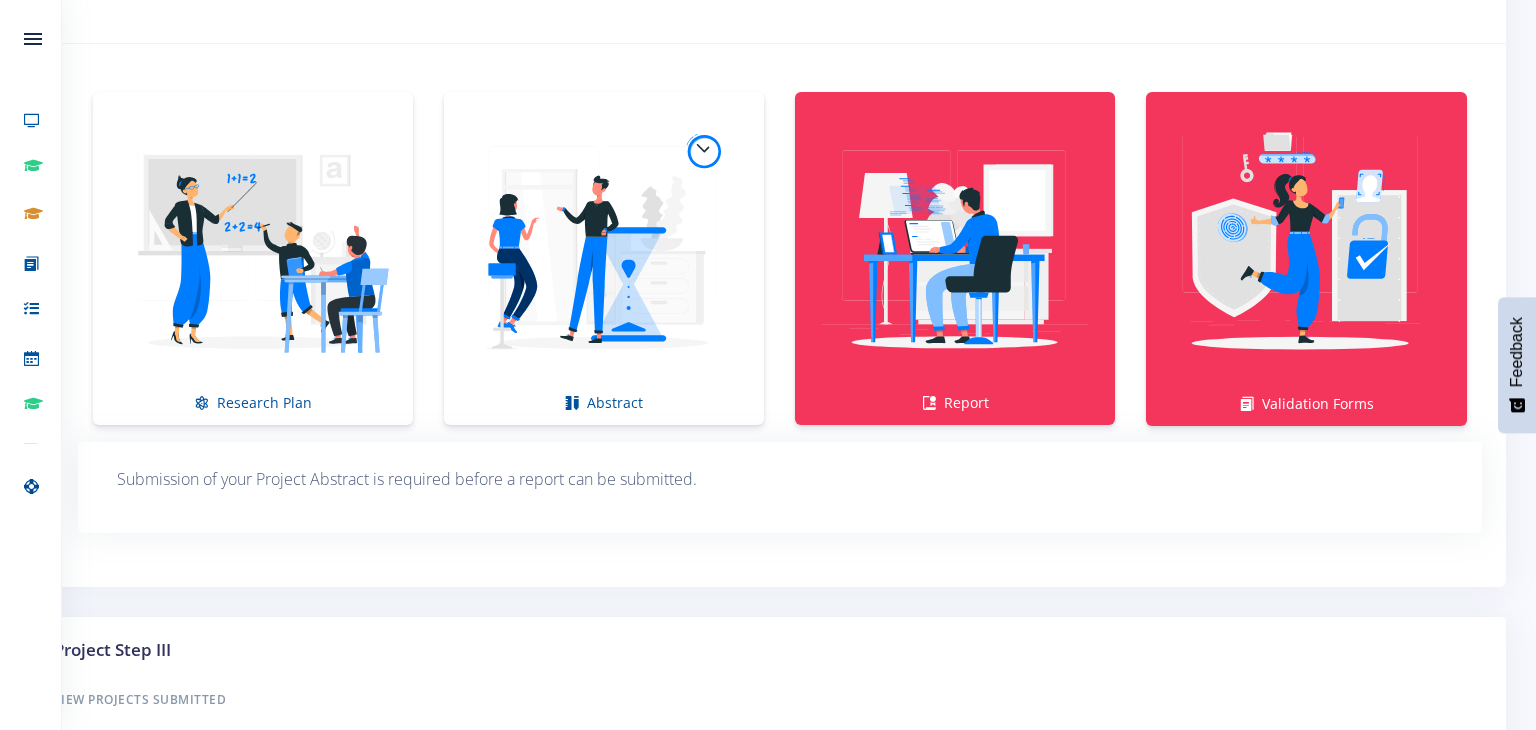 scroll, scrollTop: 1677, scrollLeft: 0, axis: vertical 